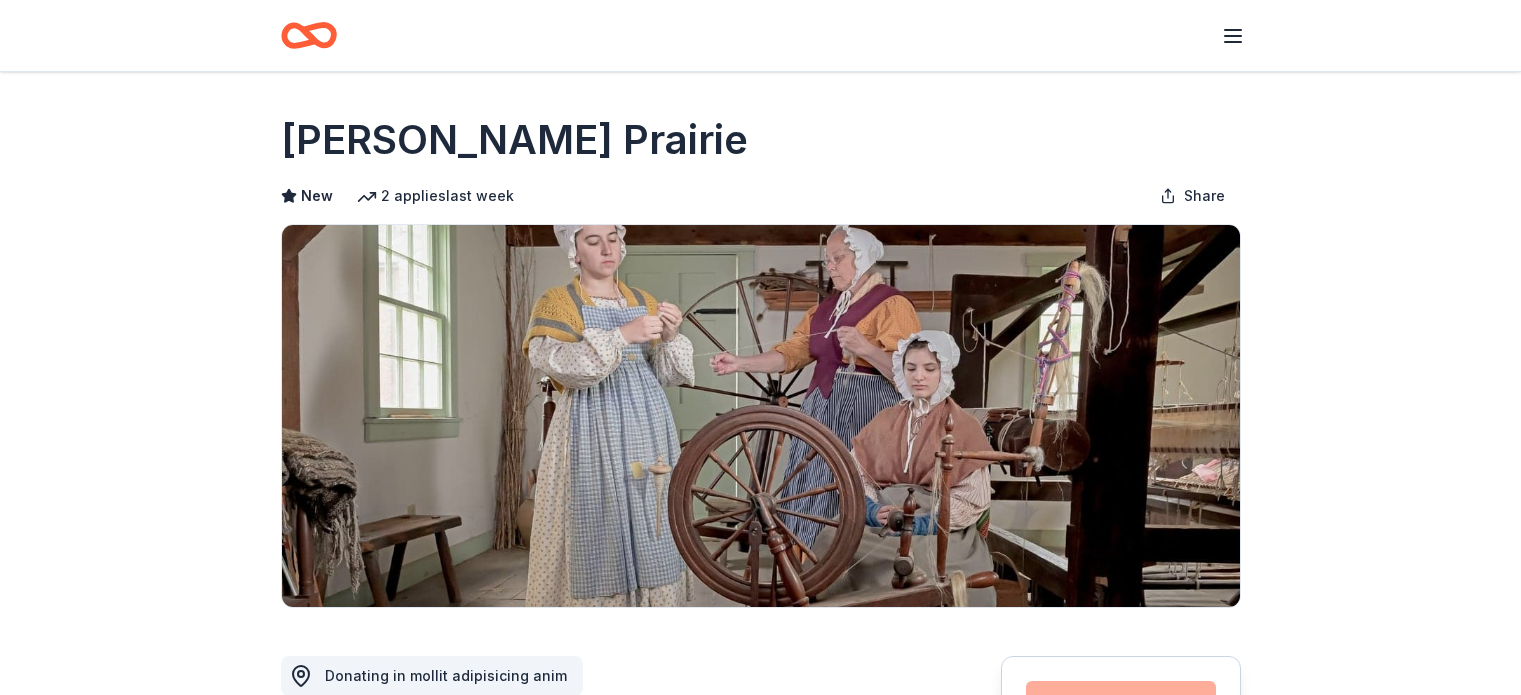 scroll, scrollTop: 0, scrollLeft: 0, axis: both 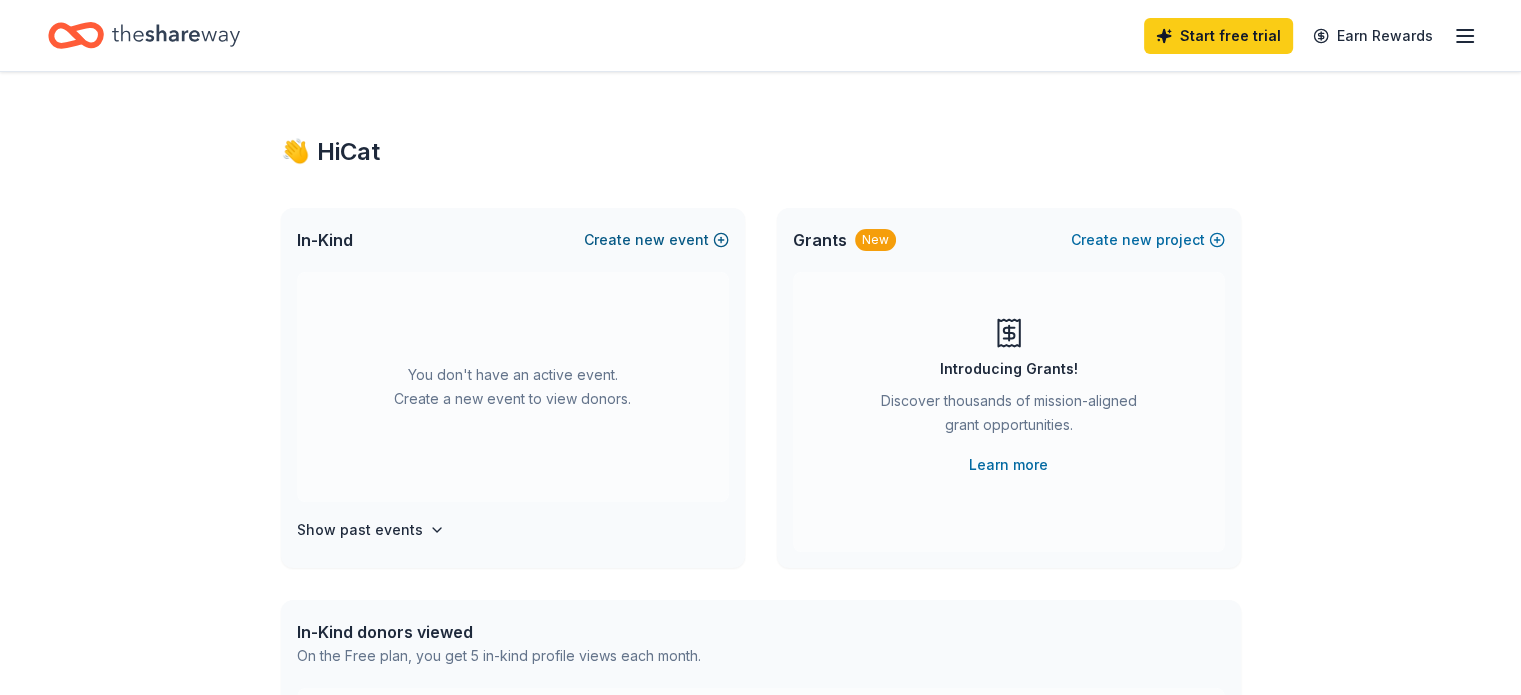 click on "Create  new  event" at bounding box center [656, 240] 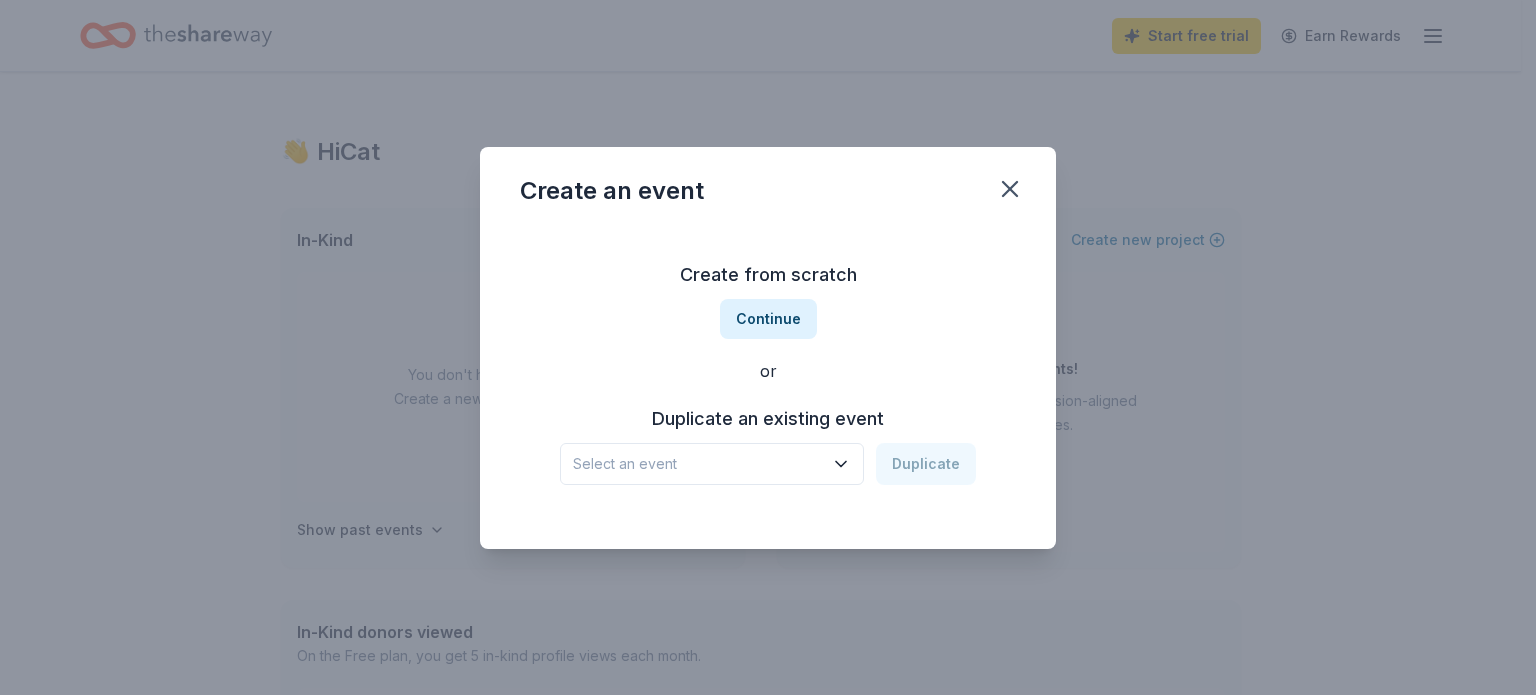 click 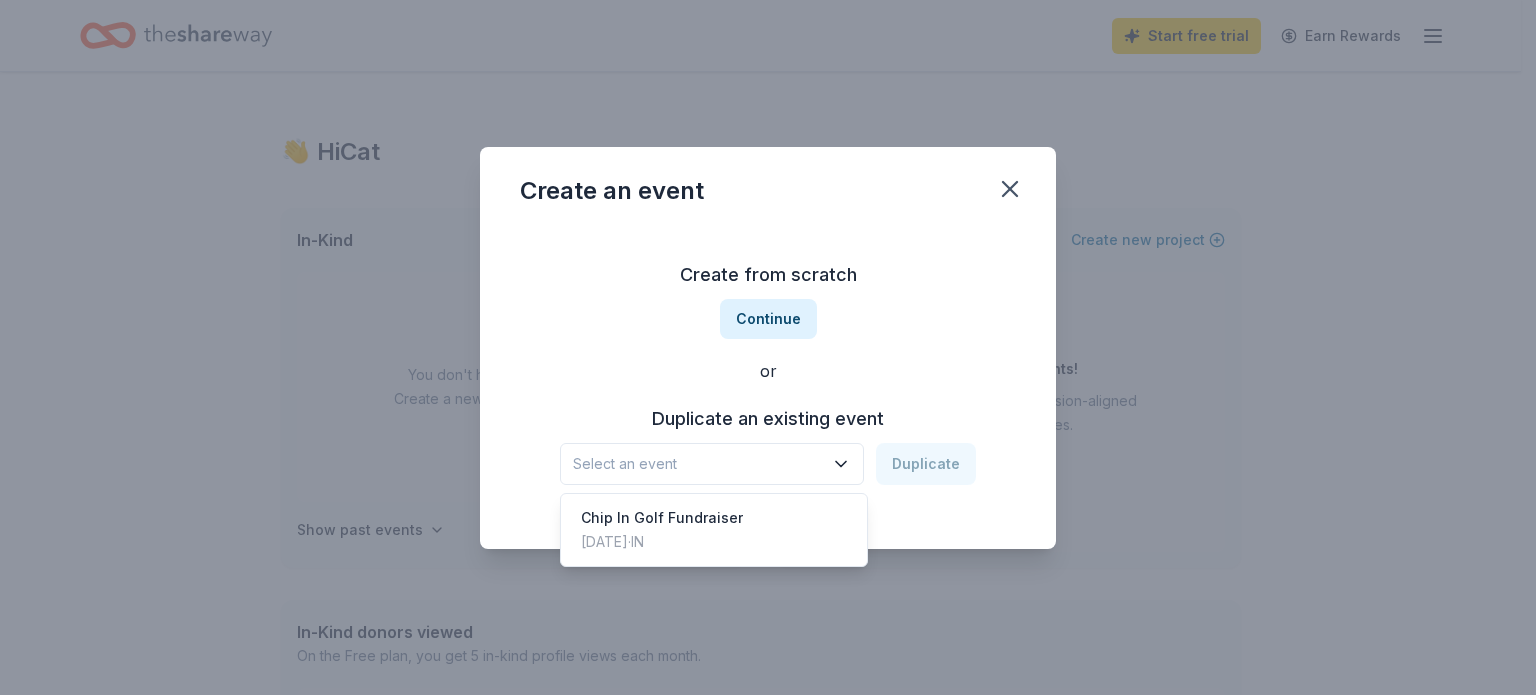 click 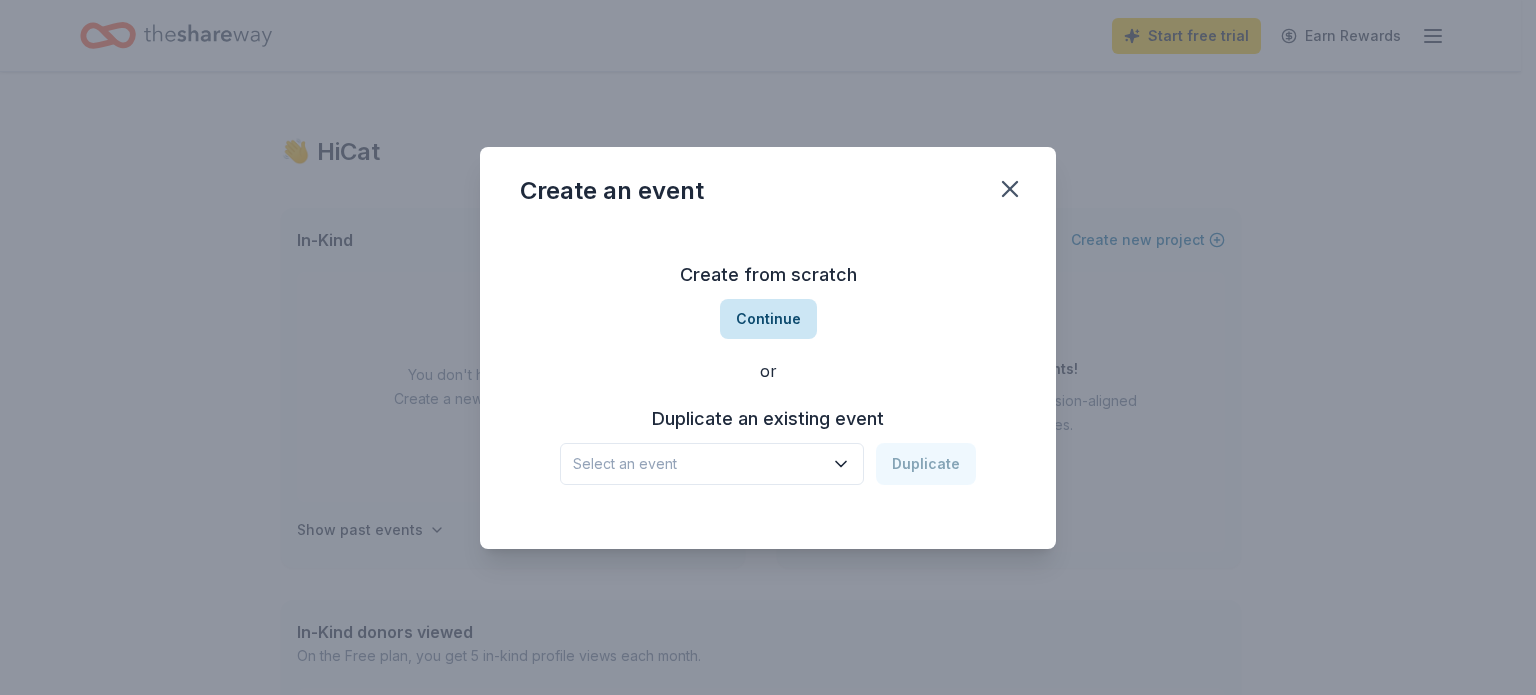 click on "Continue" at bounding box center [768, 319] 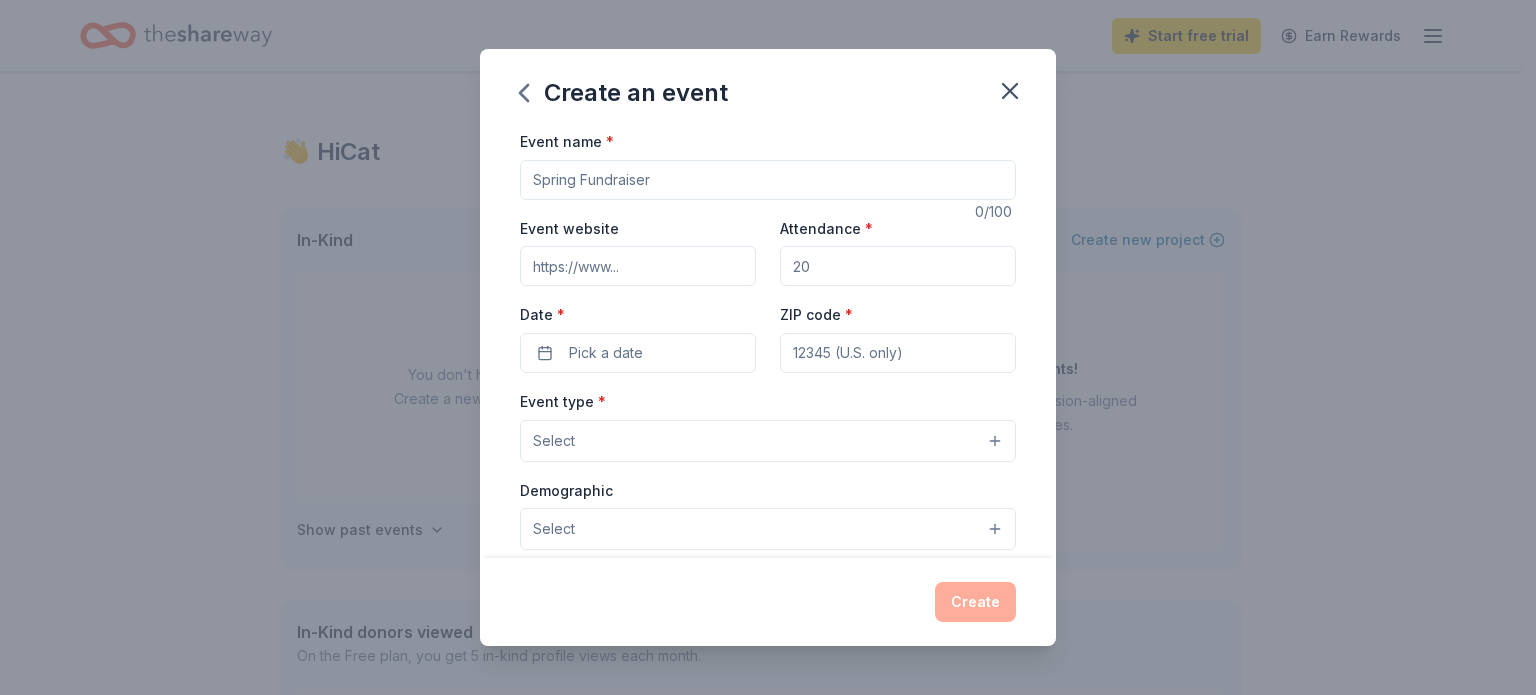 click on "Event name *" at bounding box center (768, 180) 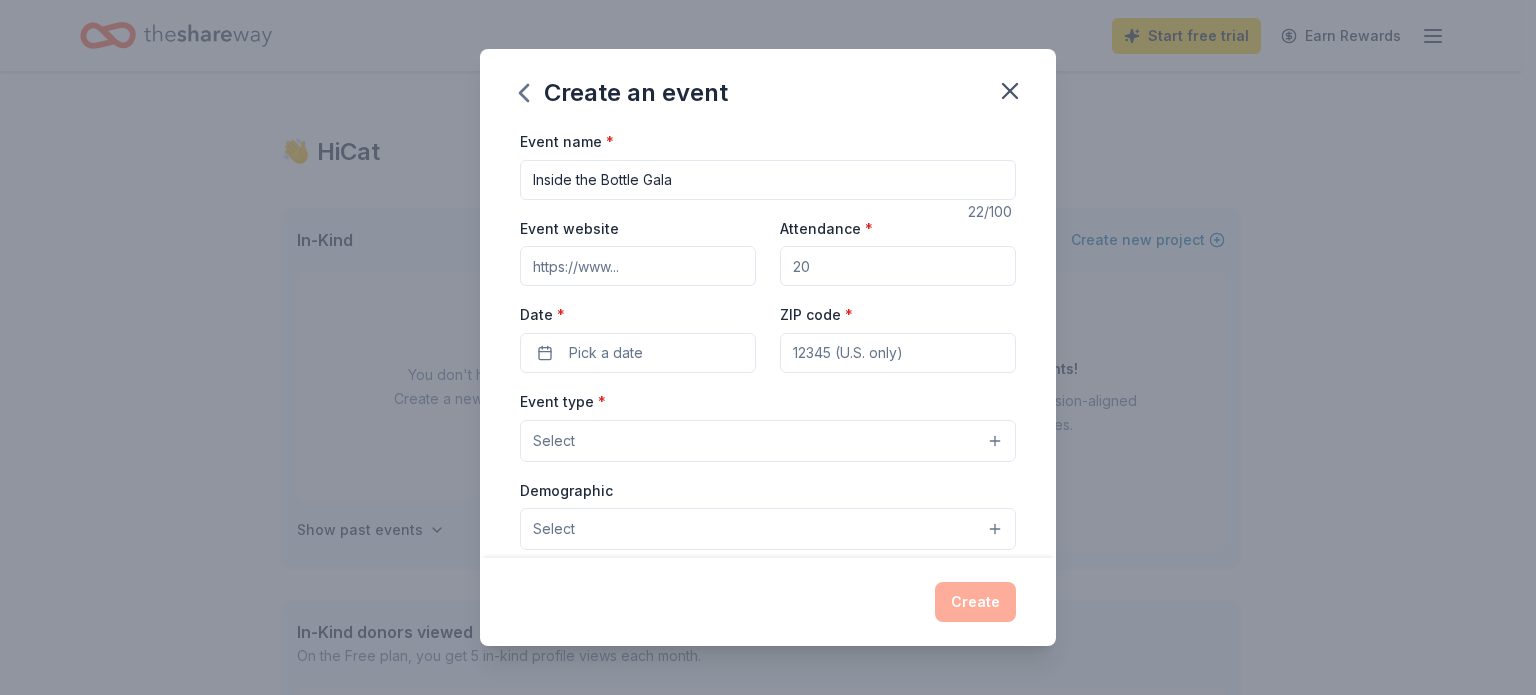 type on "Inside the Bottle Gala" 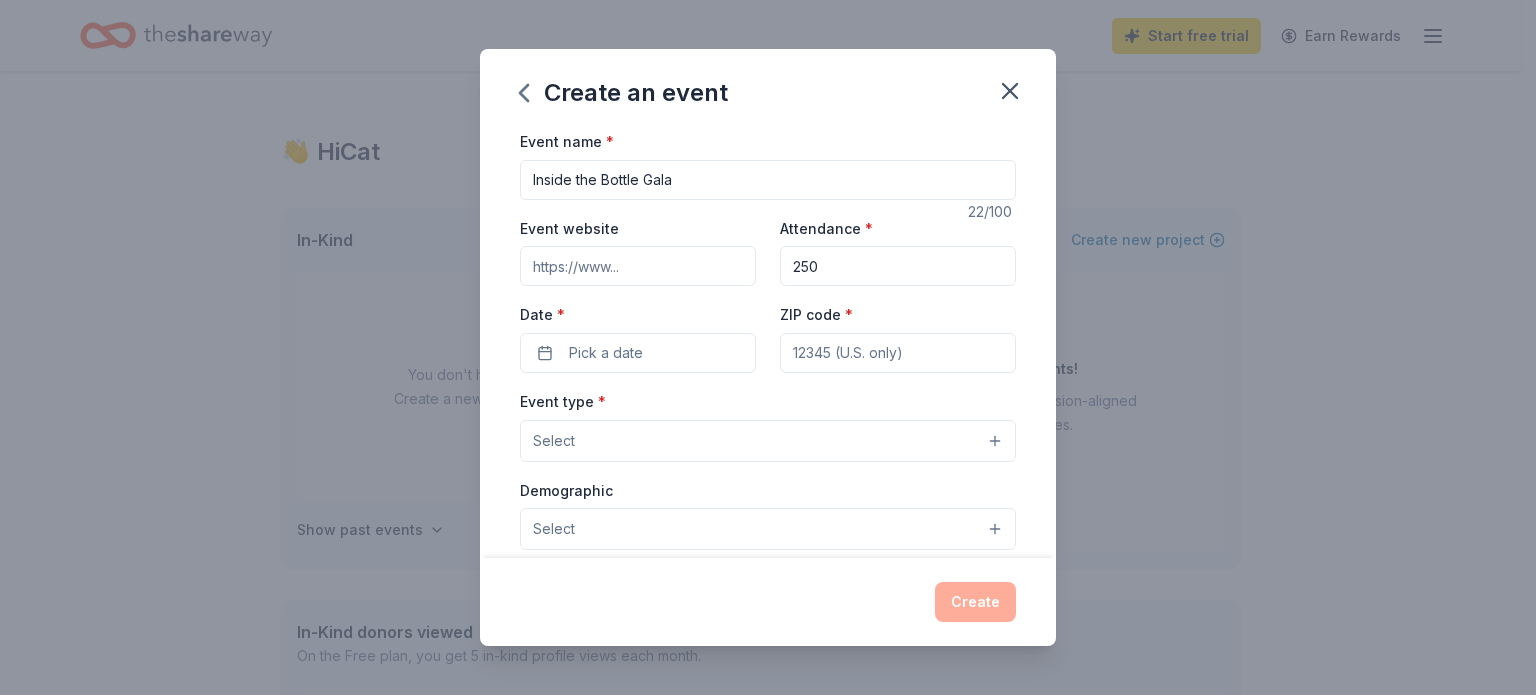 type on "250" 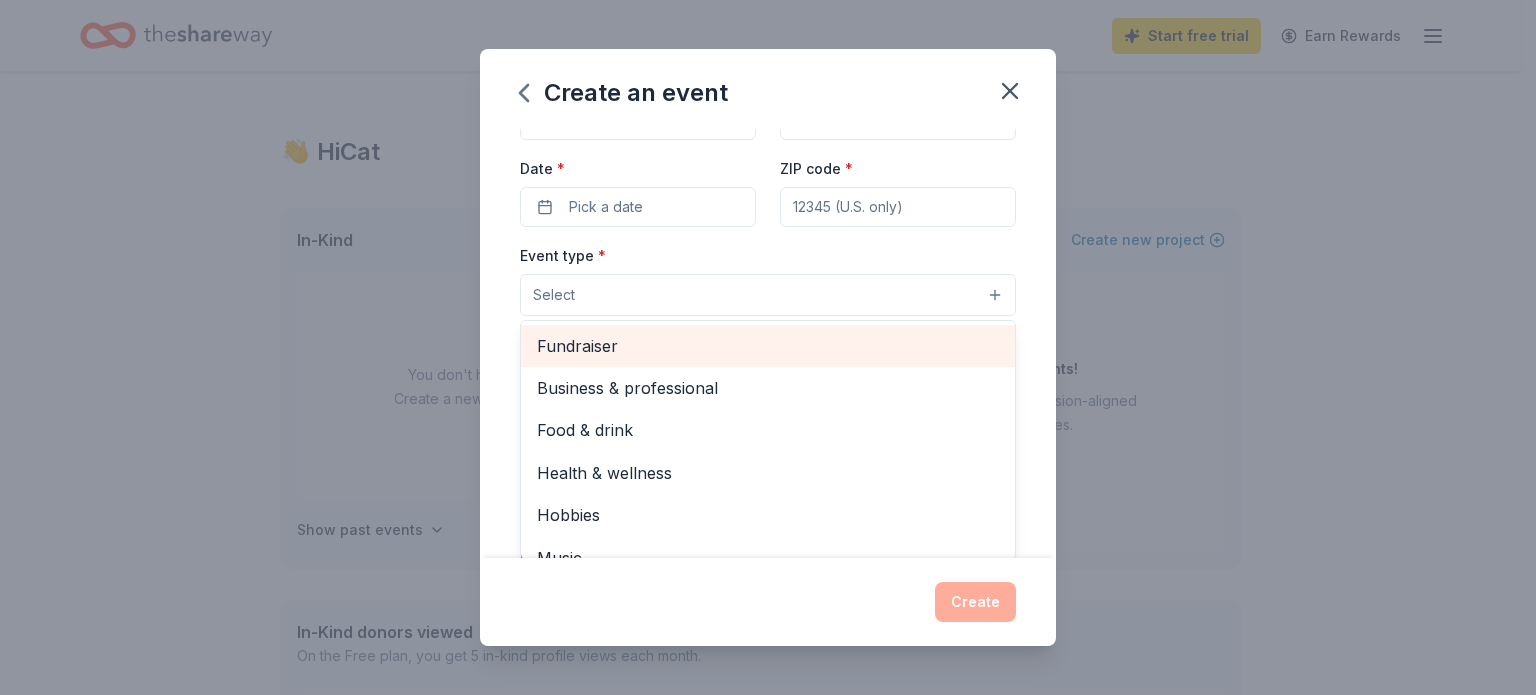 scroll, scrollTop: 200, scrollLeft: 0, axis: vertical 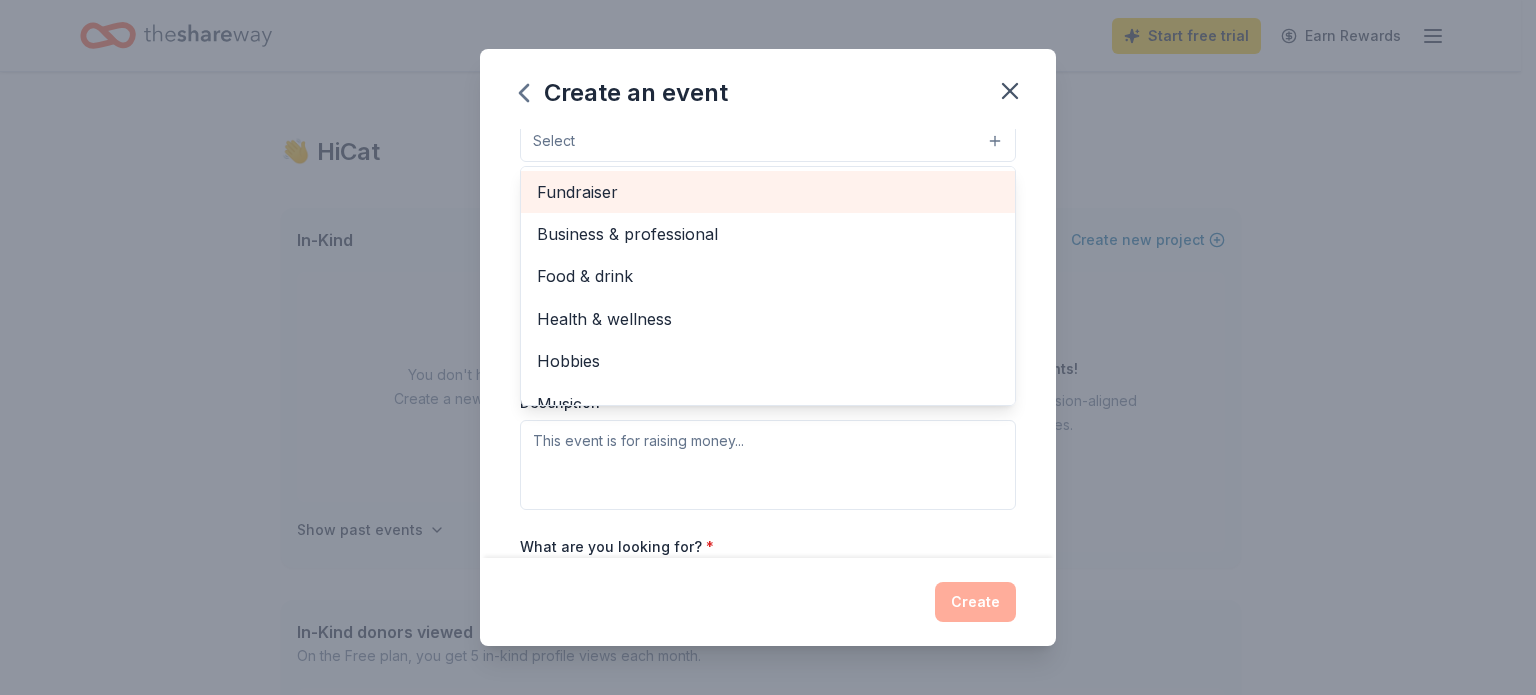click on "Fundraiser" at bounding box center (768, 192) 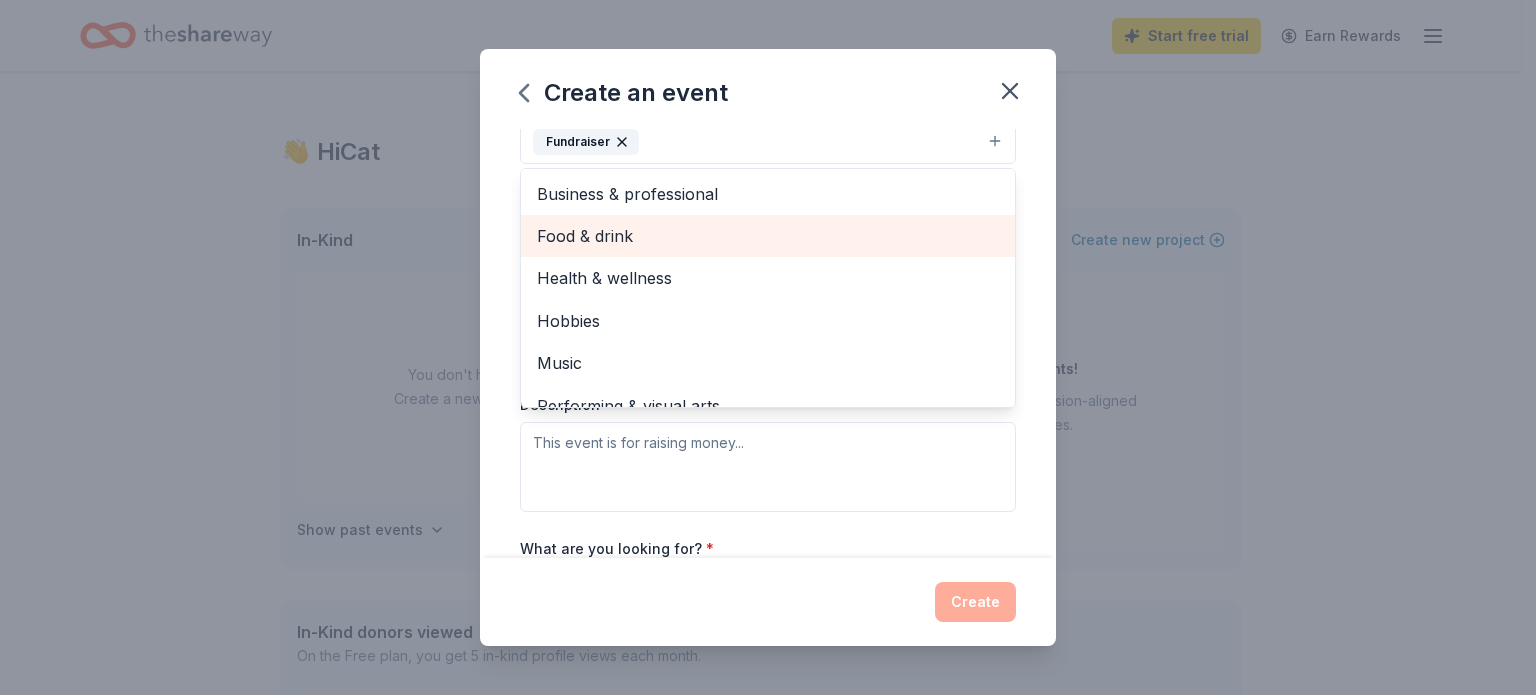 scroll, scrollTop: 24, scrollLeft: 0, axis: vertical 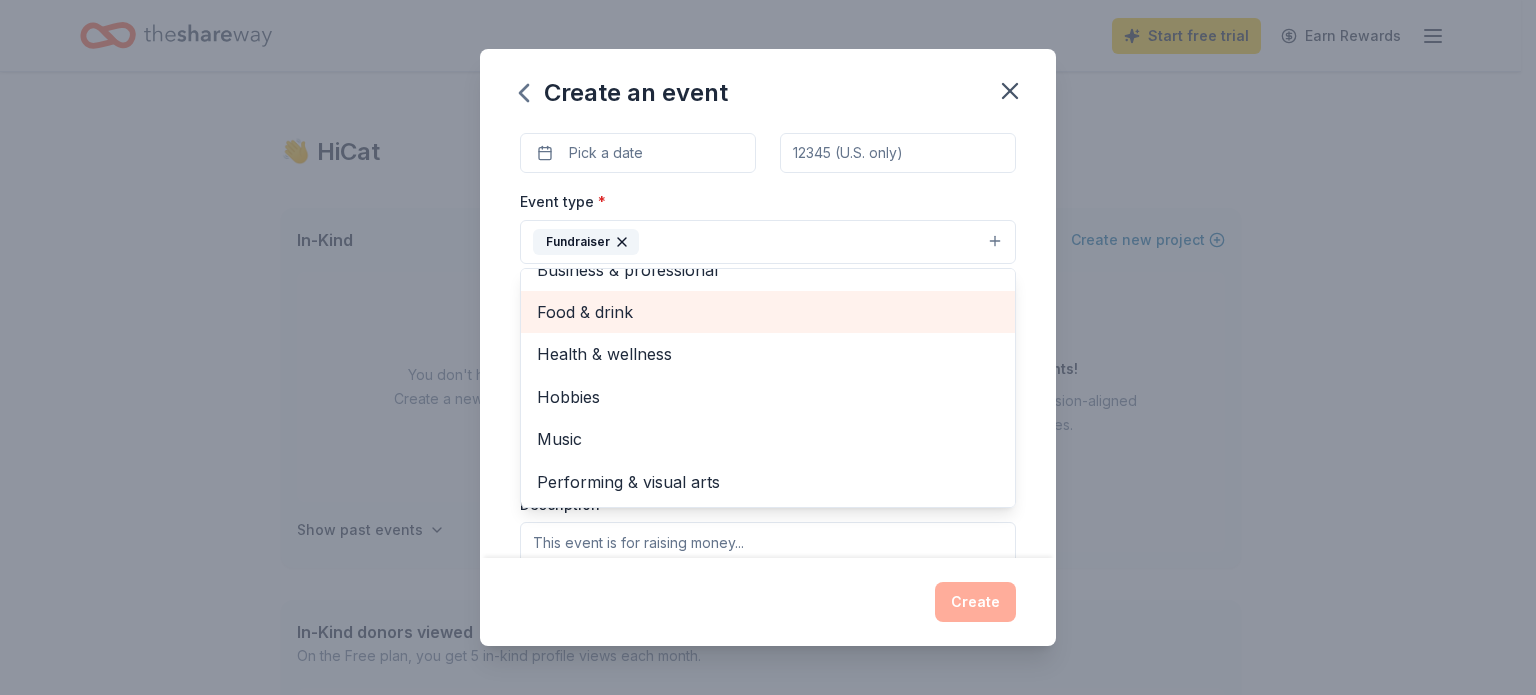 click on "Food & drink" at bounding box center [768, 312] 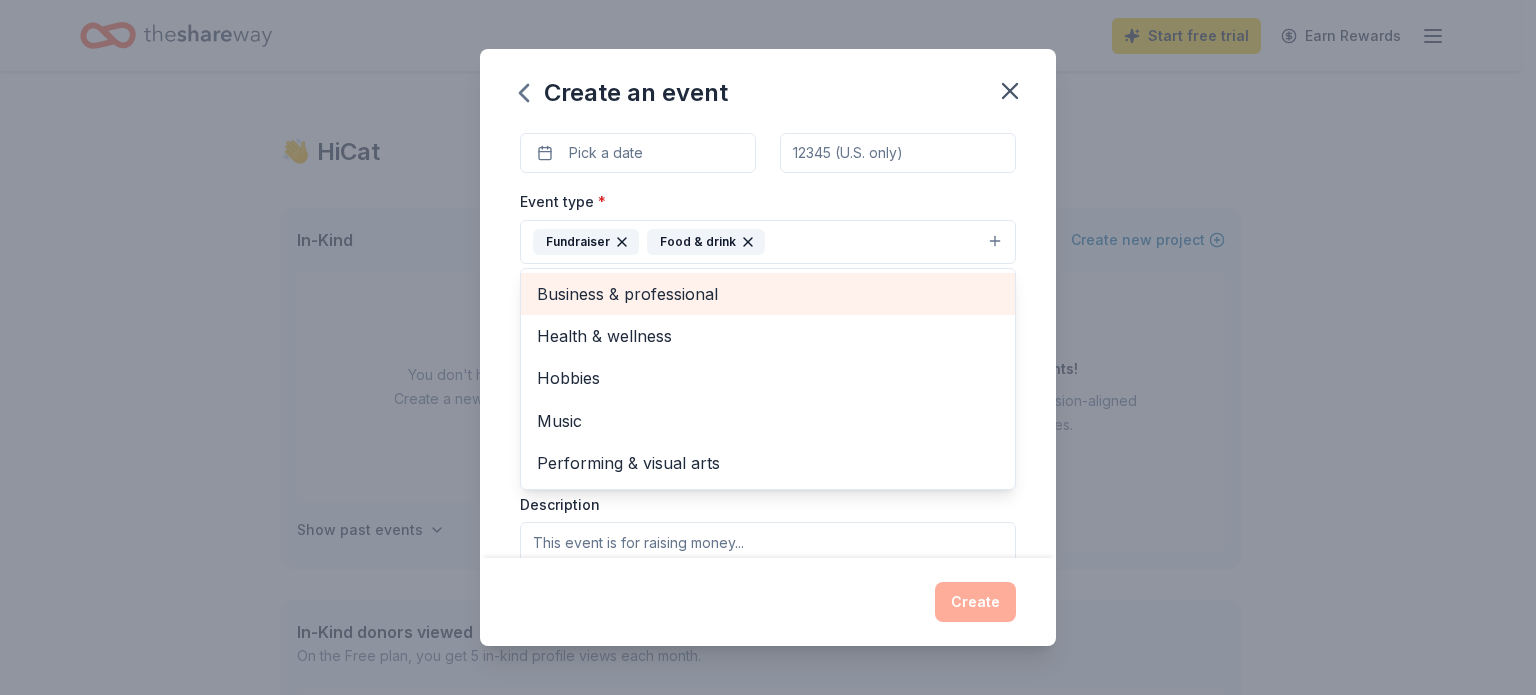 scroll, scrollTop: 0, scrollLeft: 0, axis: both 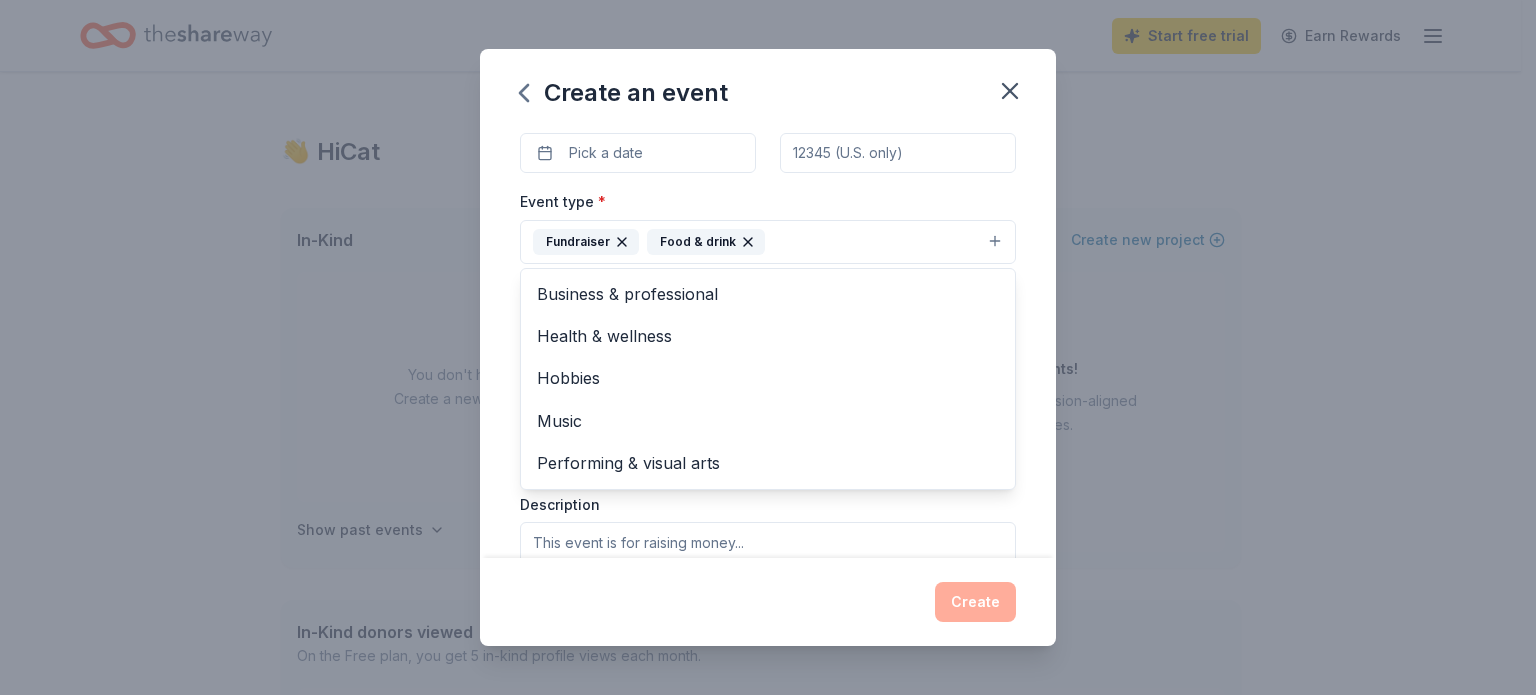 click on "Event name * Inside the Bottle Gala 22 /100 Event website Attendance * 250 Date * Pick a date ZIP code * Event type * Fundraiser Food & drink Business & professional Health & wellness Hobbies Music Performing & visual arts Demographic Select We use this information to help brands find events with their target demographic to sponsor their products. Mailing address Apt/unit Description What are you looking for? * Auction & raffle Meals Snacks Desserts Alcohol Beverages Send me reminders Email me reminders of donor application deadlines Recurring event" at bounding box center (768, 343) 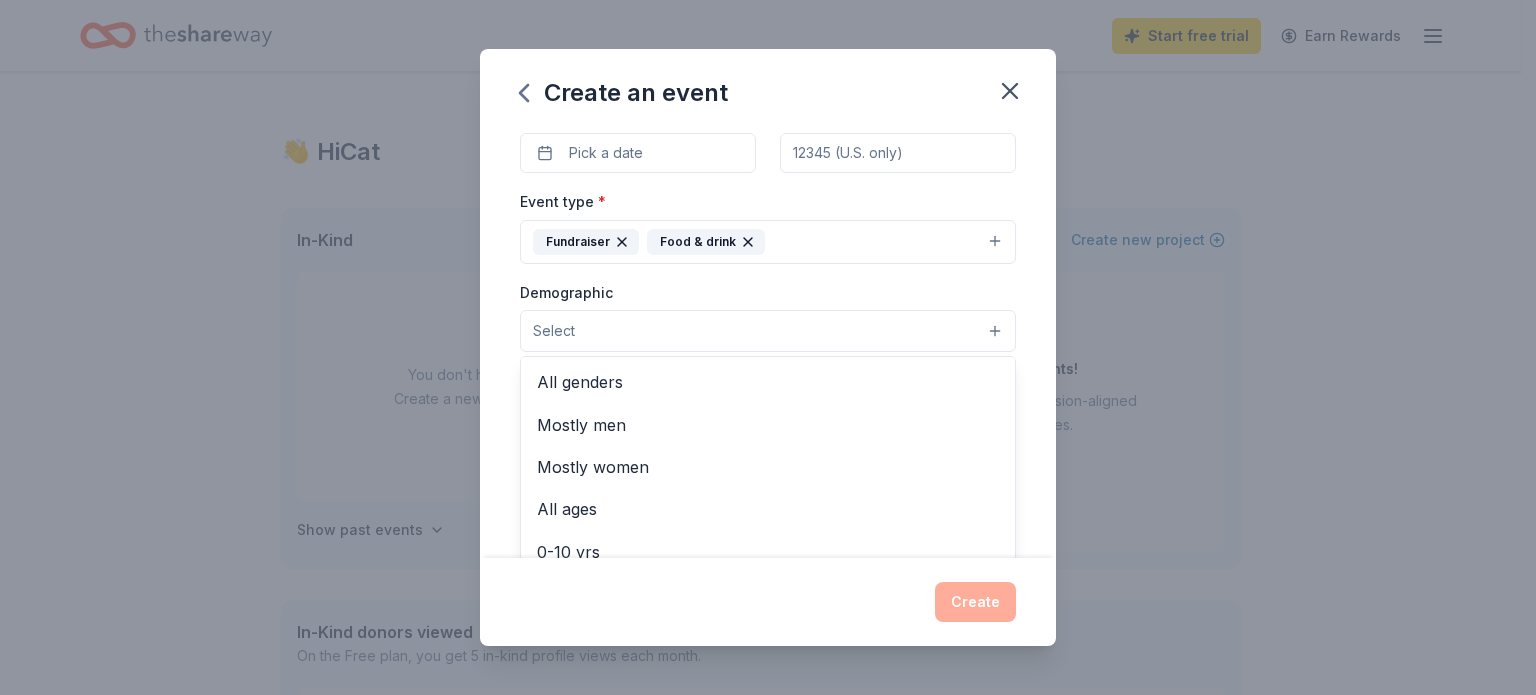 click on "Select" at bounding box center [768, 331] 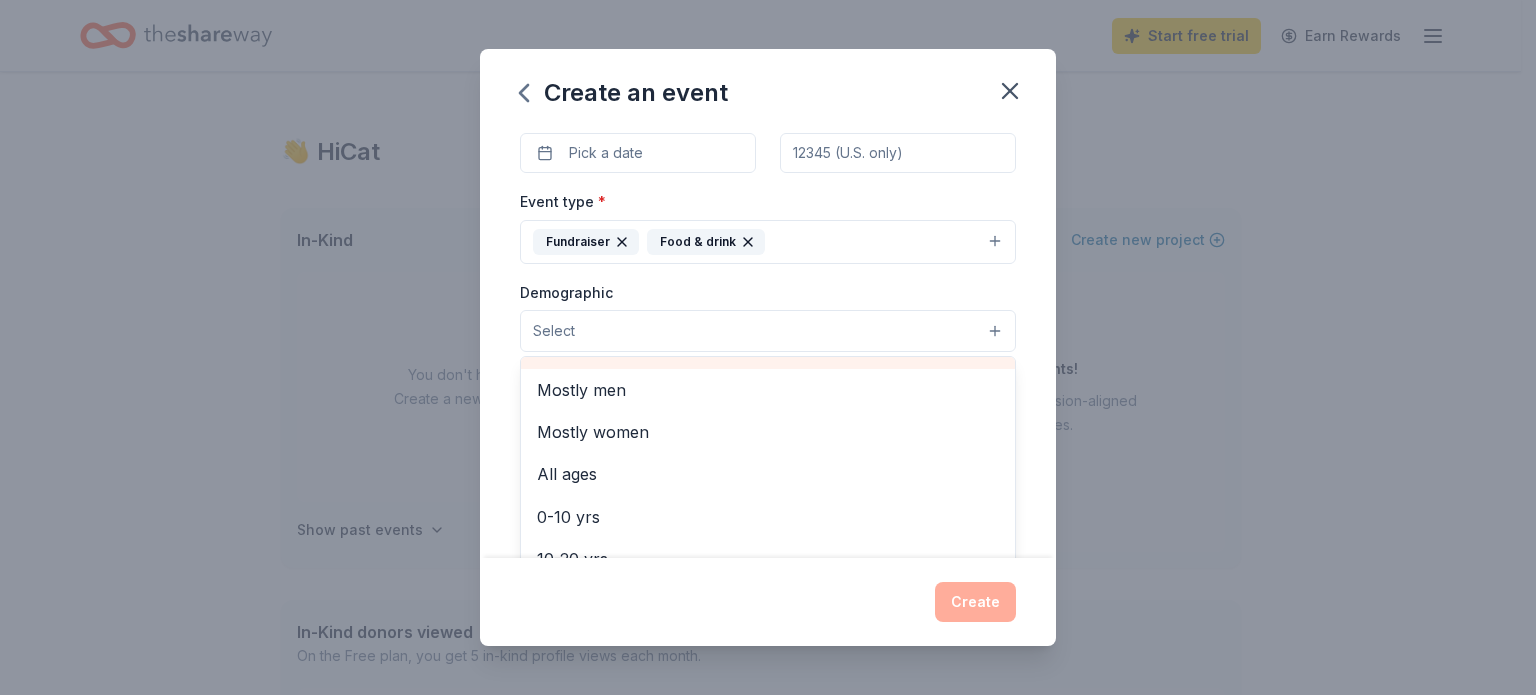 scroll, scrollTop: 0, scrollLeft: 0, axis: both 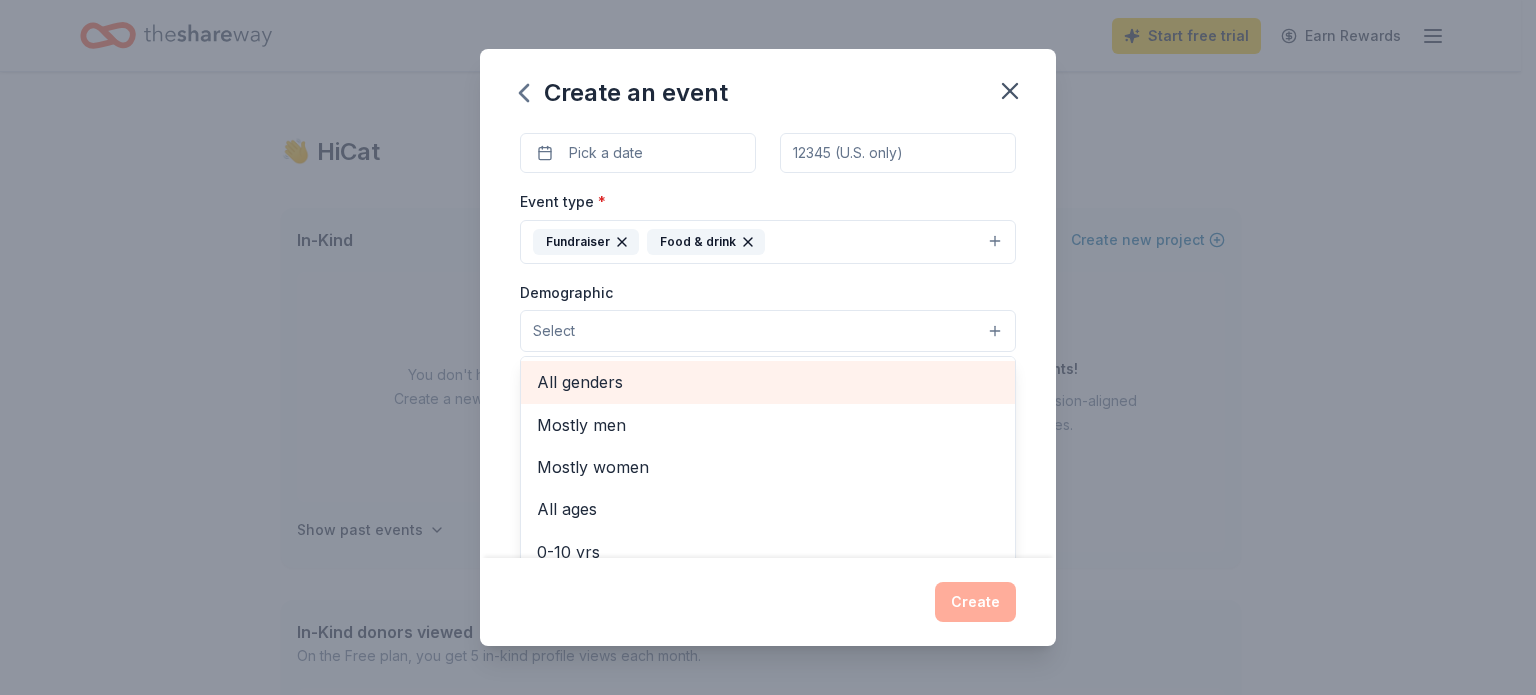 click on "All genders" at bounding box center (768, 382) 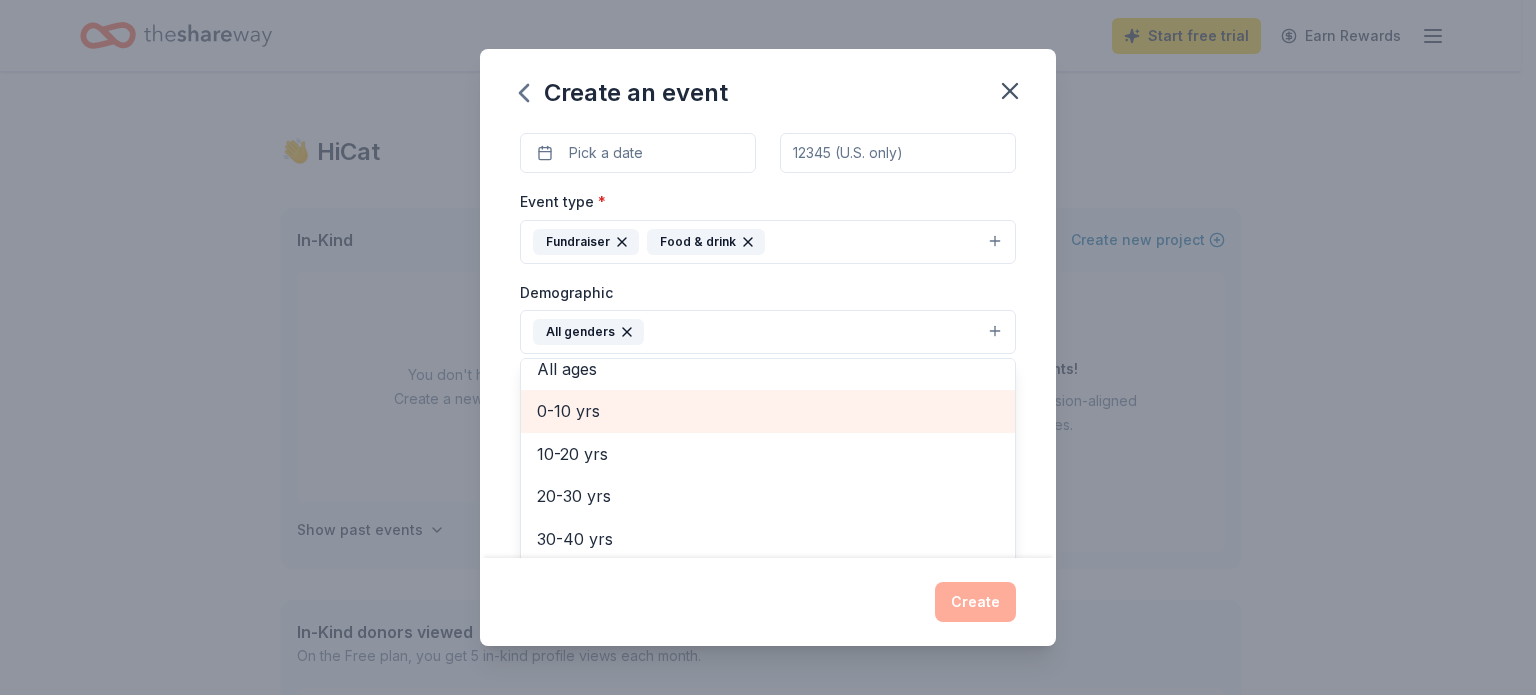 scroll, scrollTop: 200, scrollLeft: 0, axis: vertical 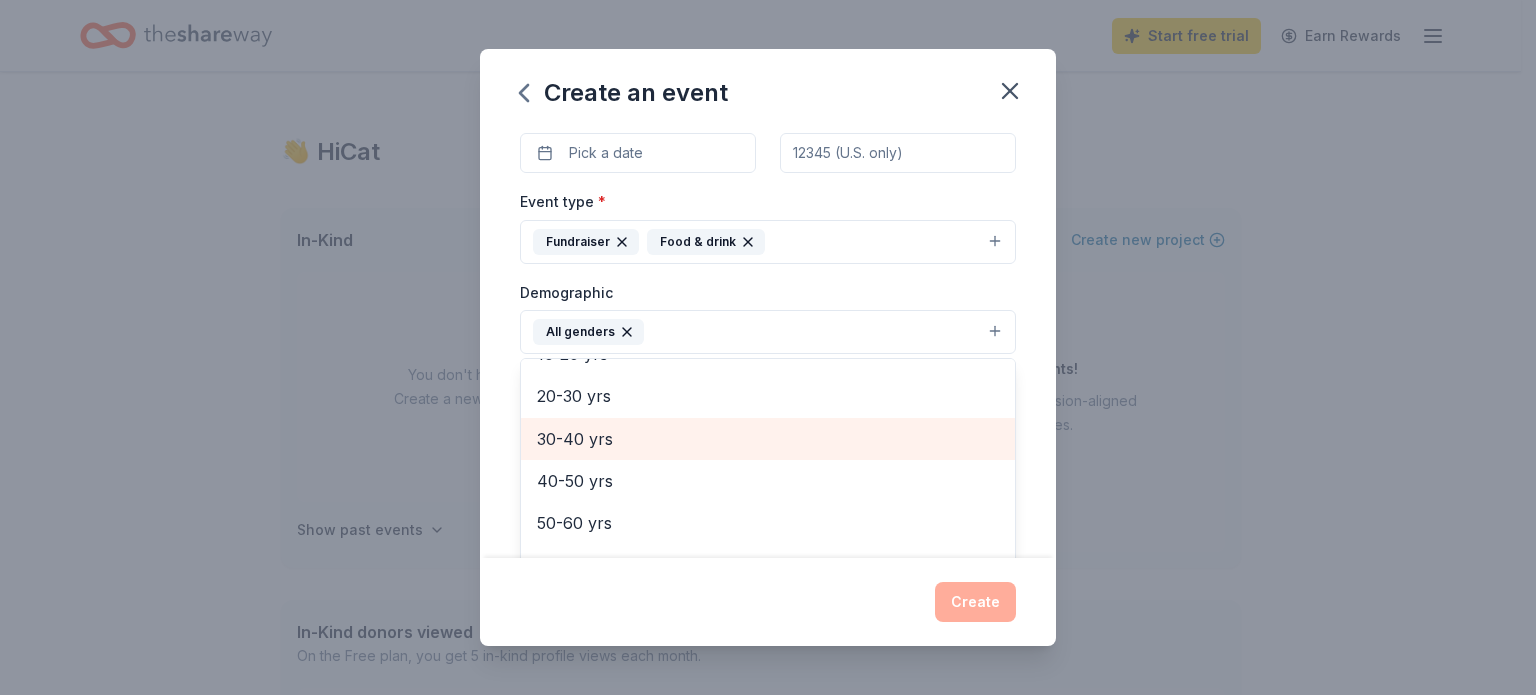 click on "30-40 yrs" at bounding box center [768, 439] 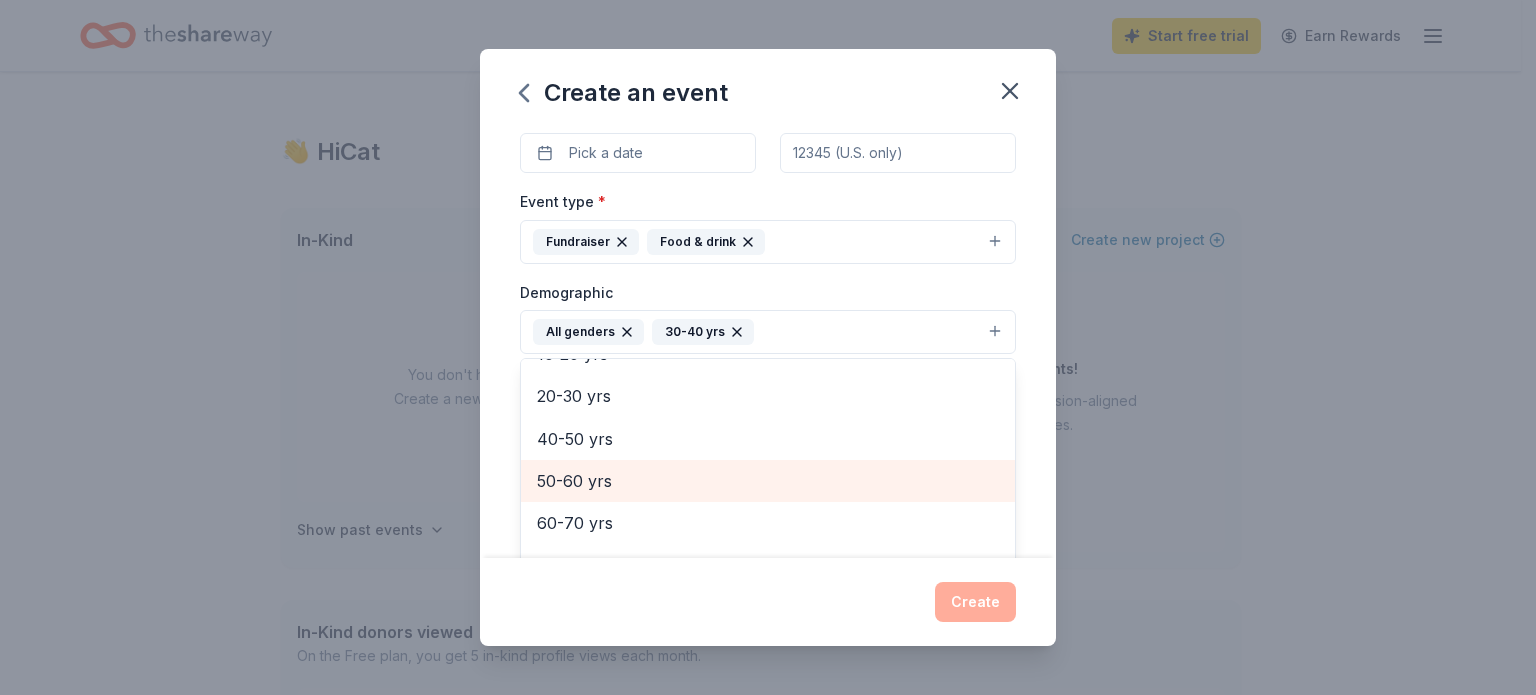 click on "50-60 yrs" at bounding box center (768, 481) 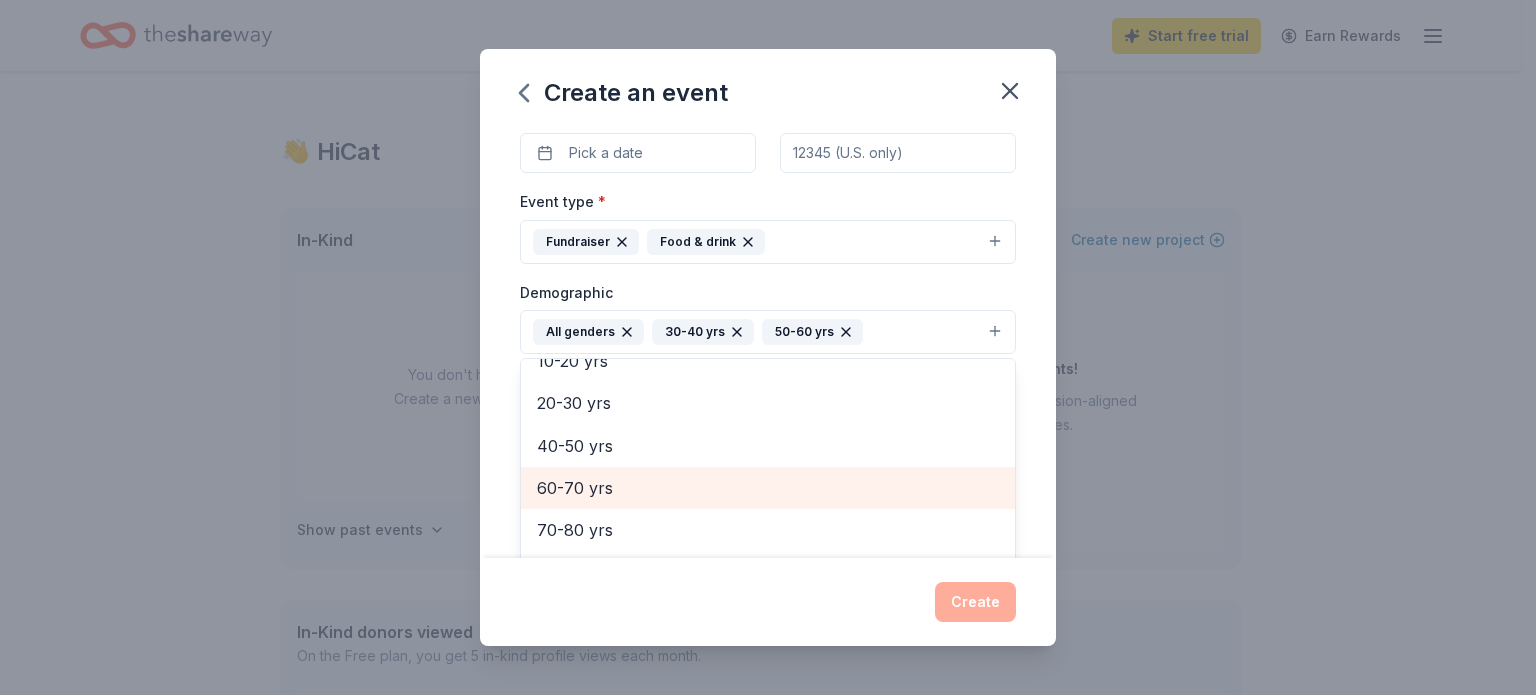 click on "60-70 yrs" at bounding box center [768, 488] 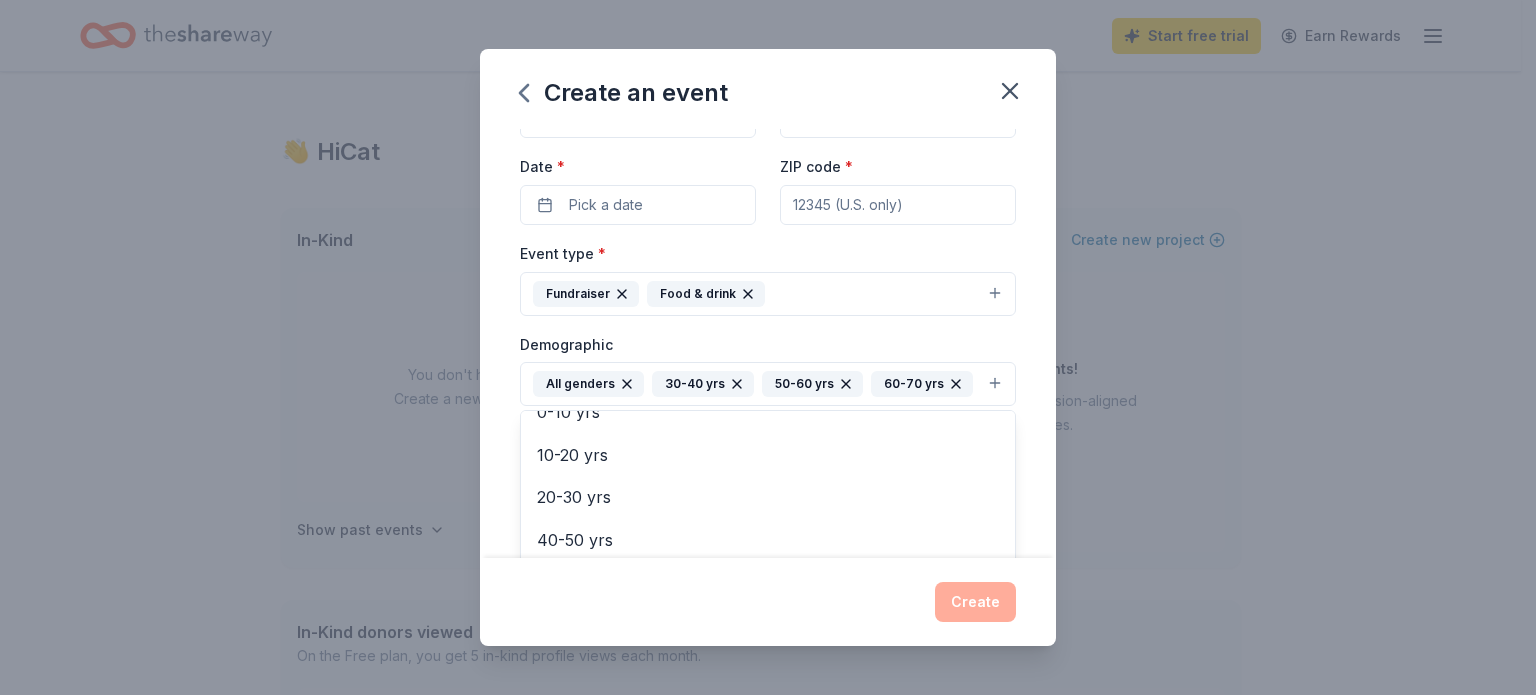scroll, scrollTop: 100, scrollLeft: 0, axis: vertical 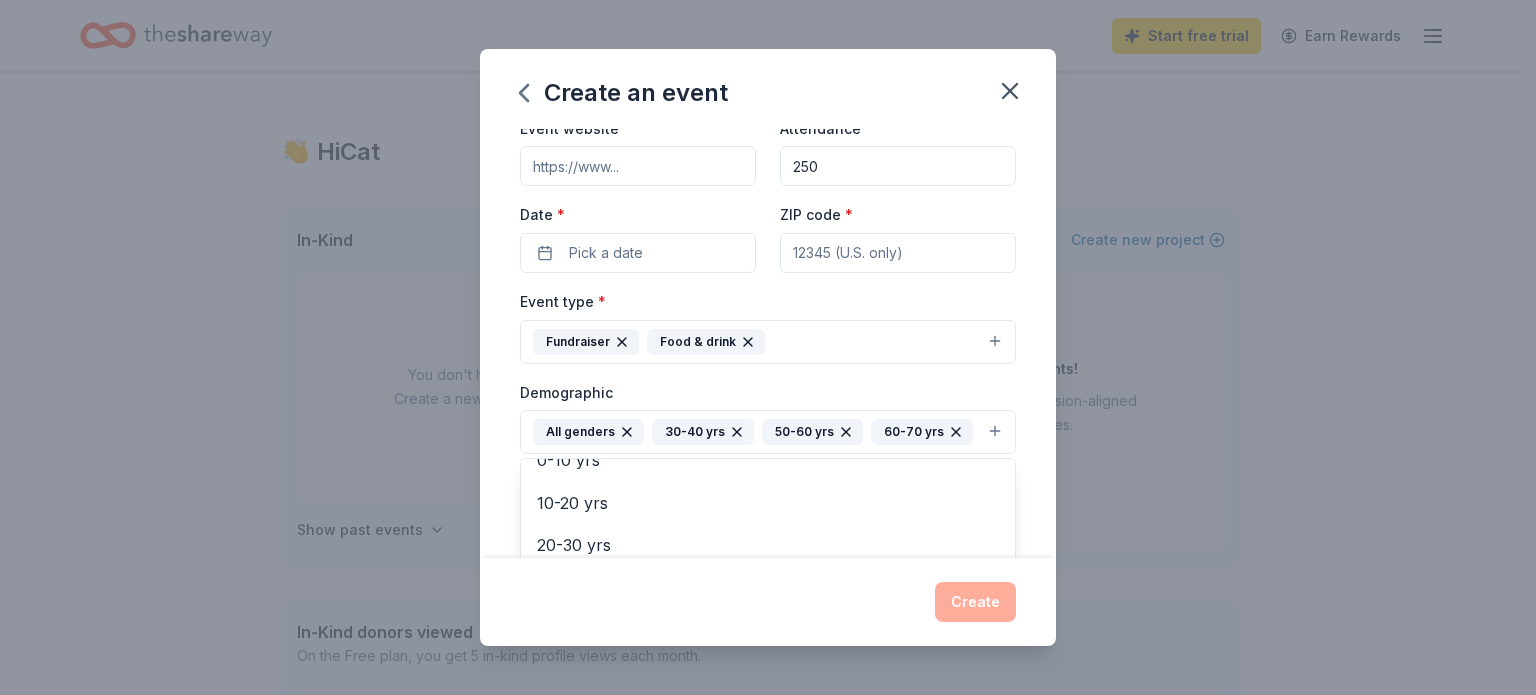 click on "Event name * Inside the Bottle Gala 22 /100 Event website Attendance * 250 Date * Pick a date ZIP code * Event type * Fundraiser Food & drink Demographic All genders 30-40 yrs 50-60 yrs 60-70 yrs Mostly men Mostly women All ages 0-10 yrs 10-20 yrs 20-30 yrs 40-50 yrs 70-80 yrs 80+ yrs We use this information to help brands find events with their target demographic to sponsor their products. Mailing address Apt/unit Description What are you looking for? * Auction & raffle Meals Snacks Desserts Alcohol Beverages Send me reminders Email me reminders of donor application deadlines Recurring event" at bounding box center (768, 493) 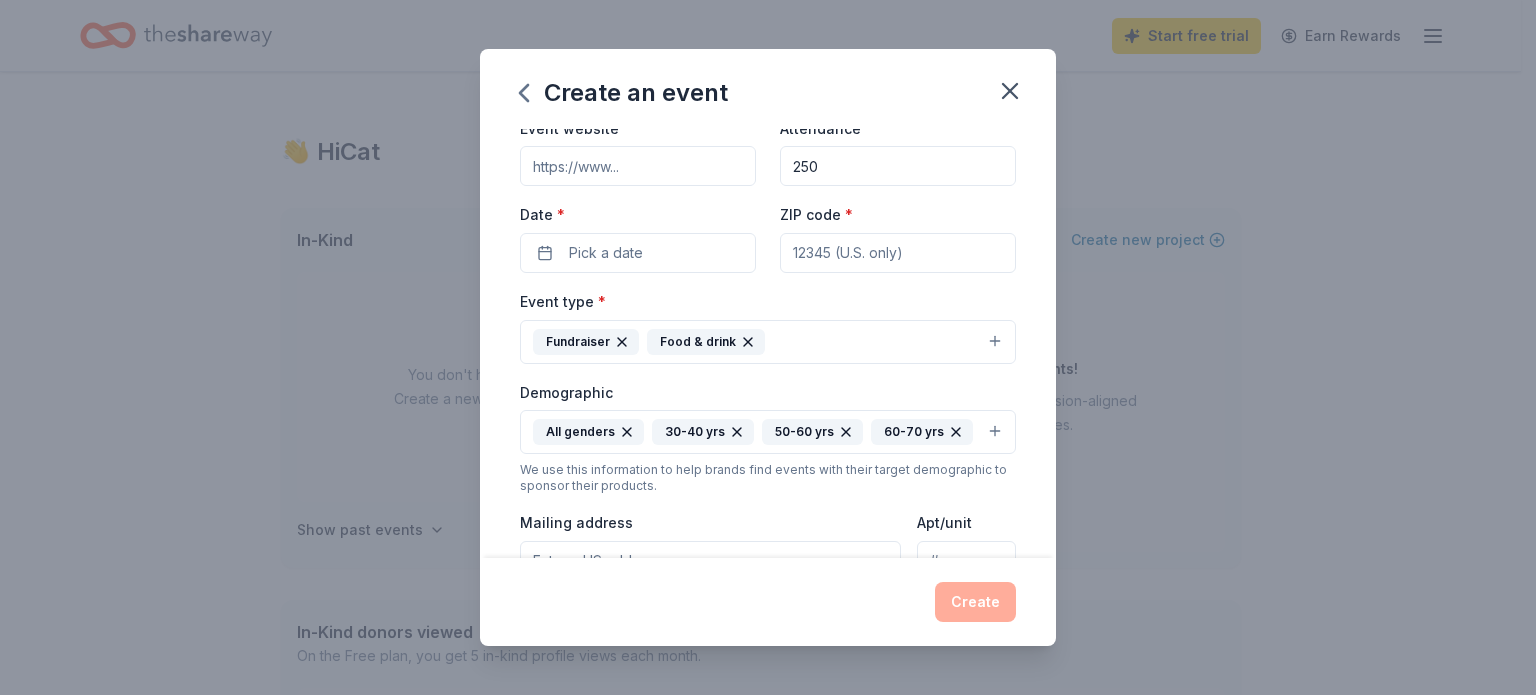click on "ZIP code *" at bounding box center (898, 253) 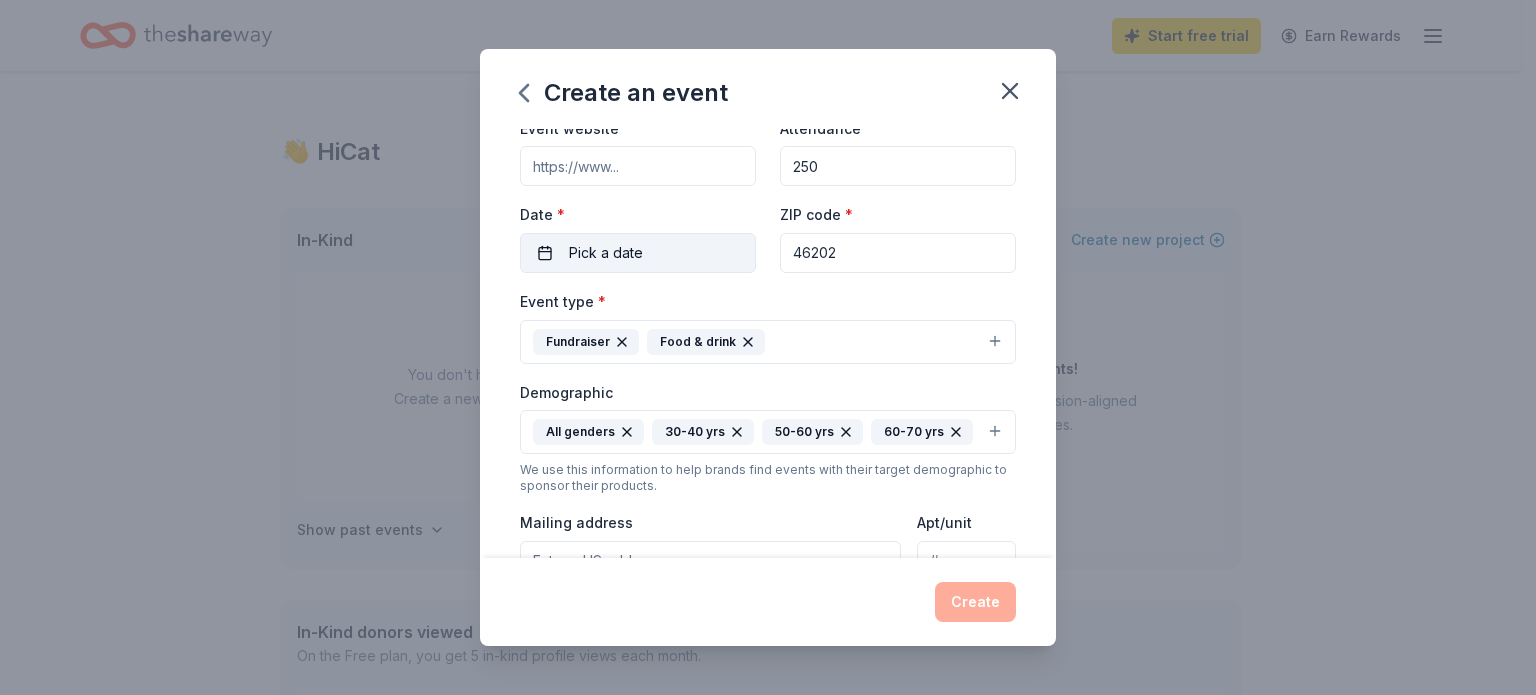 type on "46202" 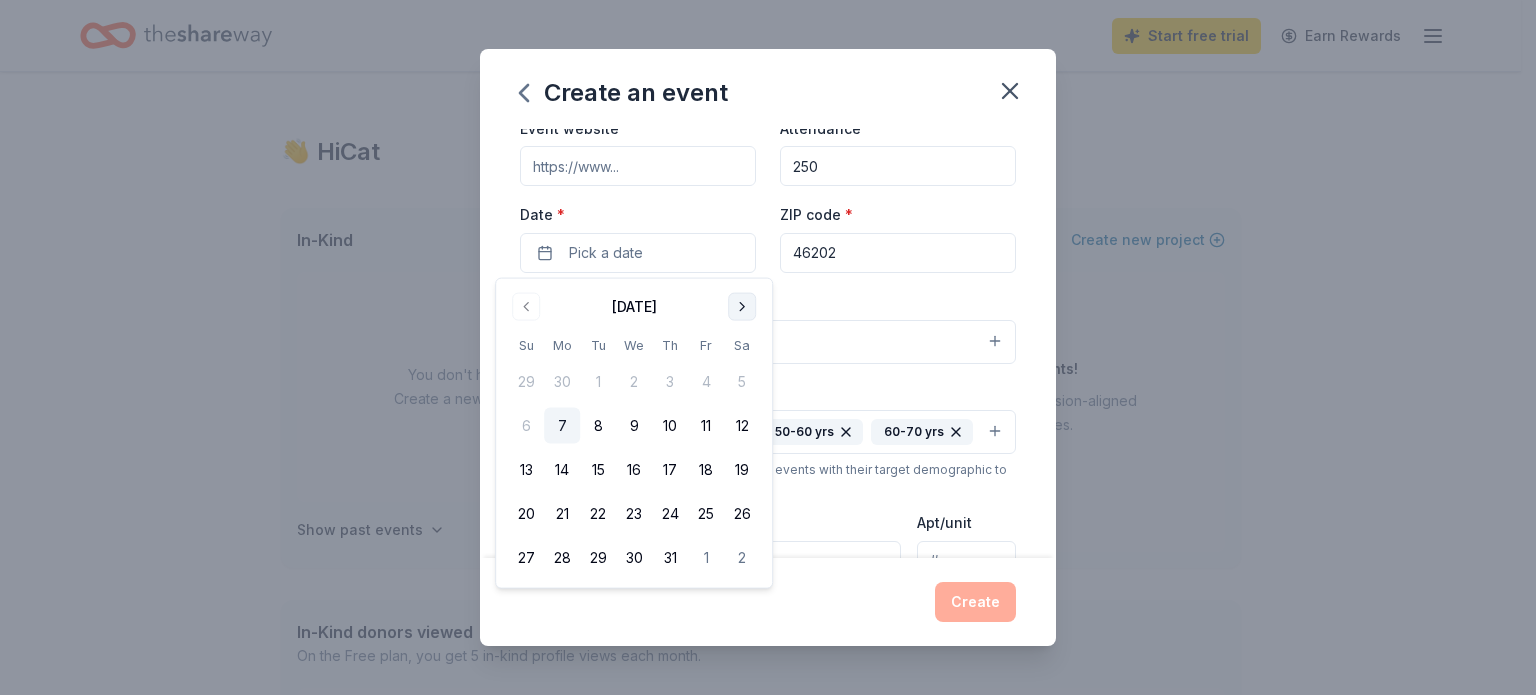 click at bounding box center [742, 307] 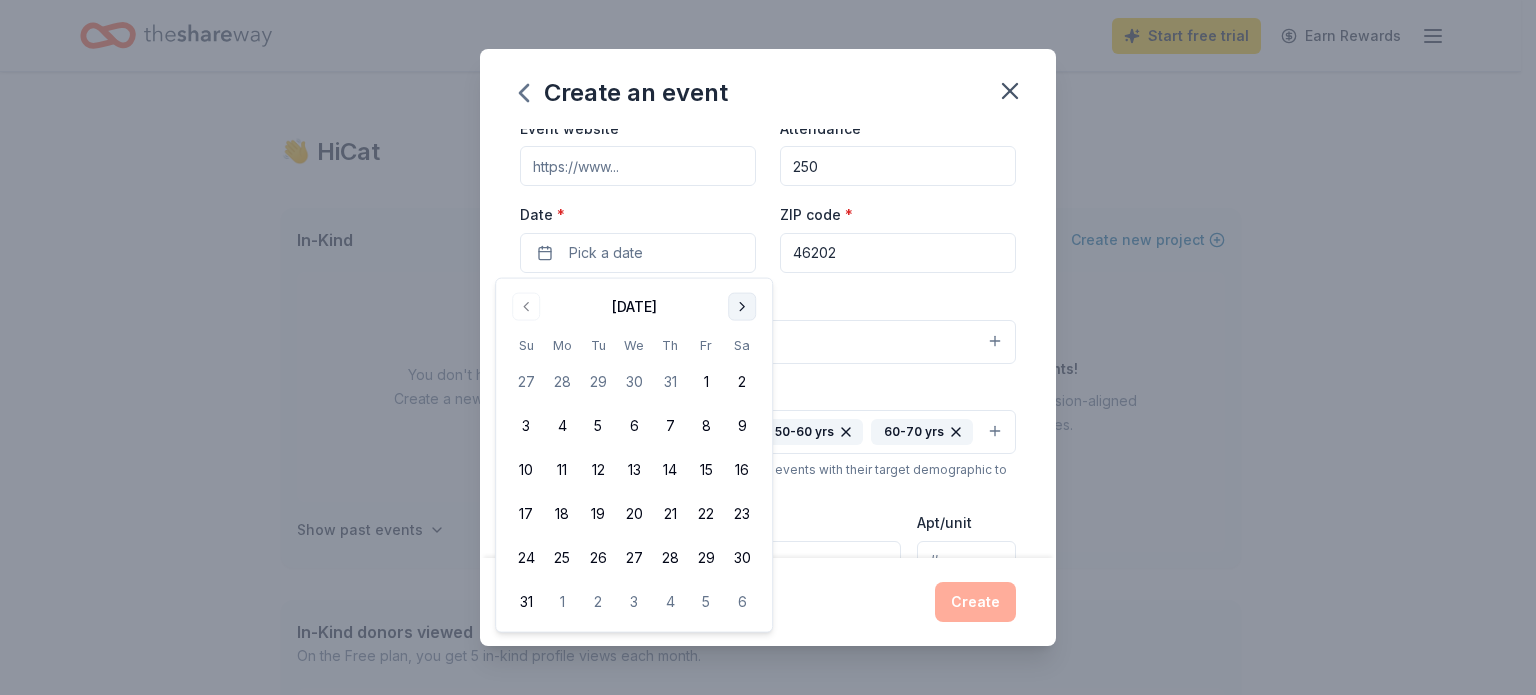 click at bounding box center (742, 307) 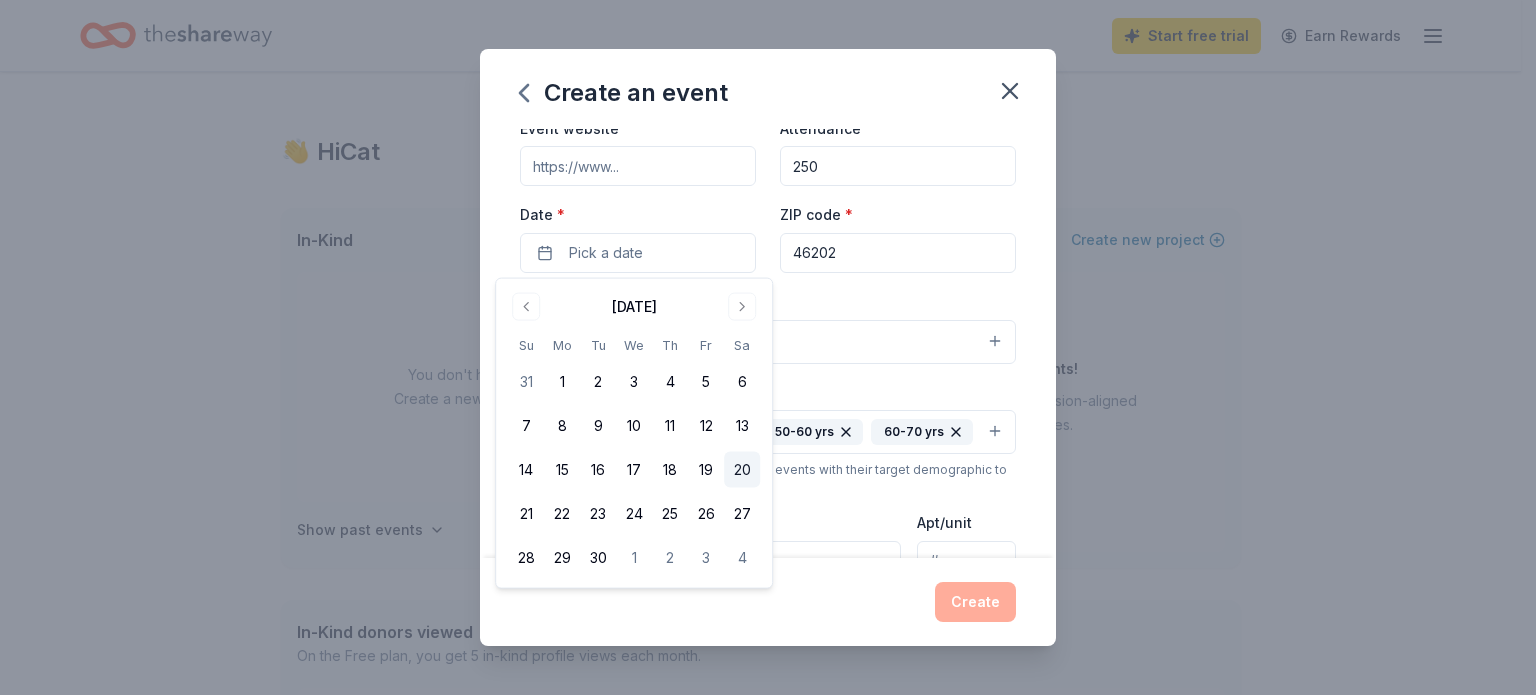 click on "31 1 2 3 4 5 6 7 8 9 10 11 12 13 14 15 16 17 18 19 20 21 22 23 24 25 26 27 28 29 30 1 2 3 4" at bounding box center (634, 466) 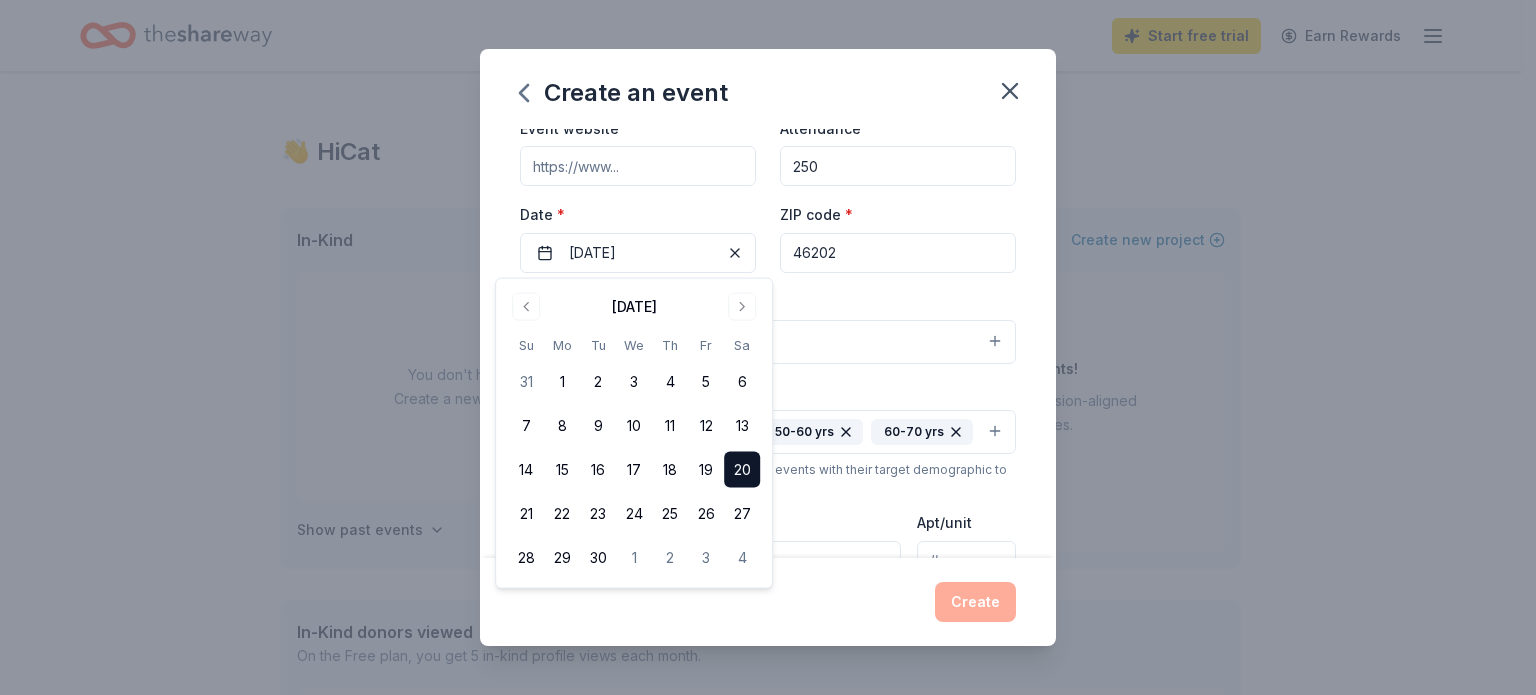 click on "Event name * Inside the Bottle Gala 22 /100 Event website Attendance * 250 Date * 09/20/2025 ZIP code * 46202 Event type * Fundraiser Food & drink Demographic All genders 30-40 yrs 50-60 yrs 60-70 yrs We use this information to help brands find events with their target demographic to sponsor their products. Mailing address Apt/unit Description What are you looking for? * Auction & raffle Meals Snacks Desserts Alcohol Beverages Send me reminders Email me reminders of donor application deadlines Recurring event" at bounding box center [768, 343] 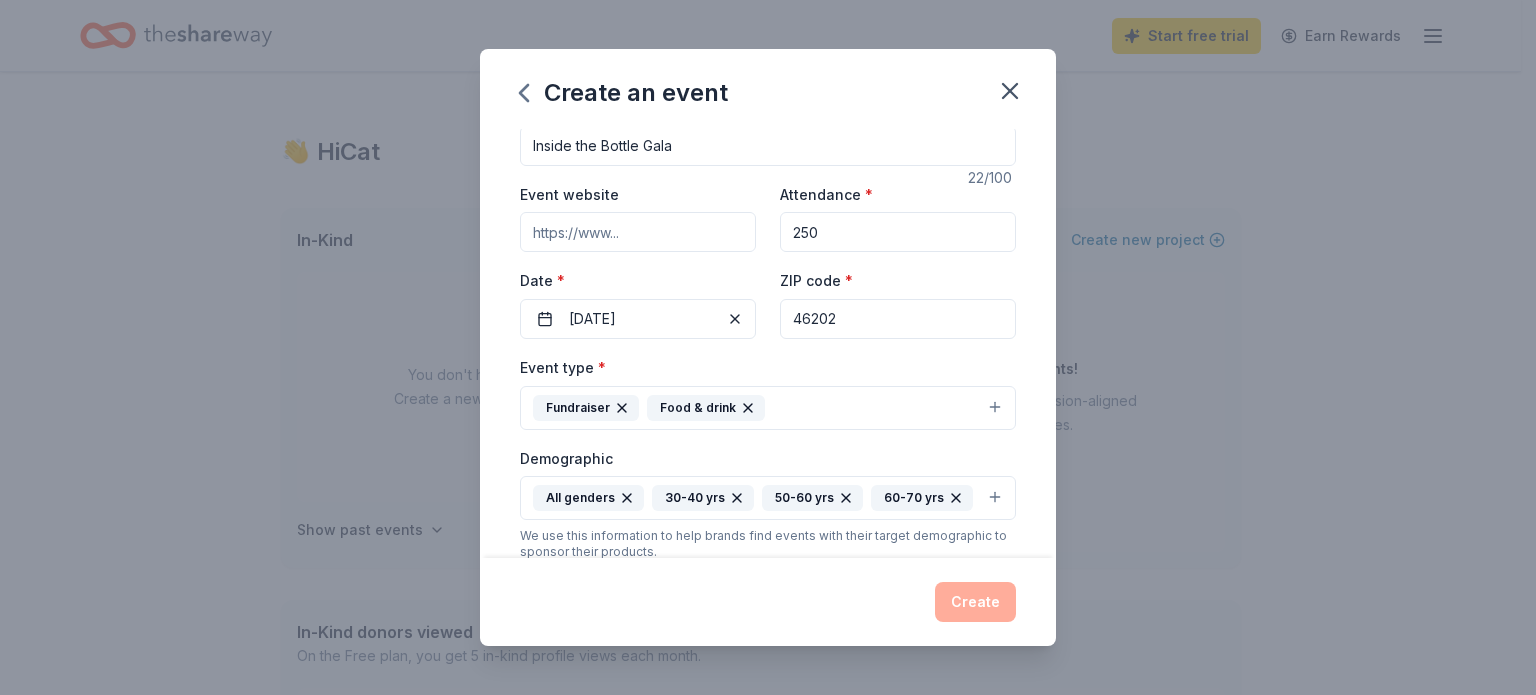scroll, scrollTop: 0, scrollLeft: 0, axis: both 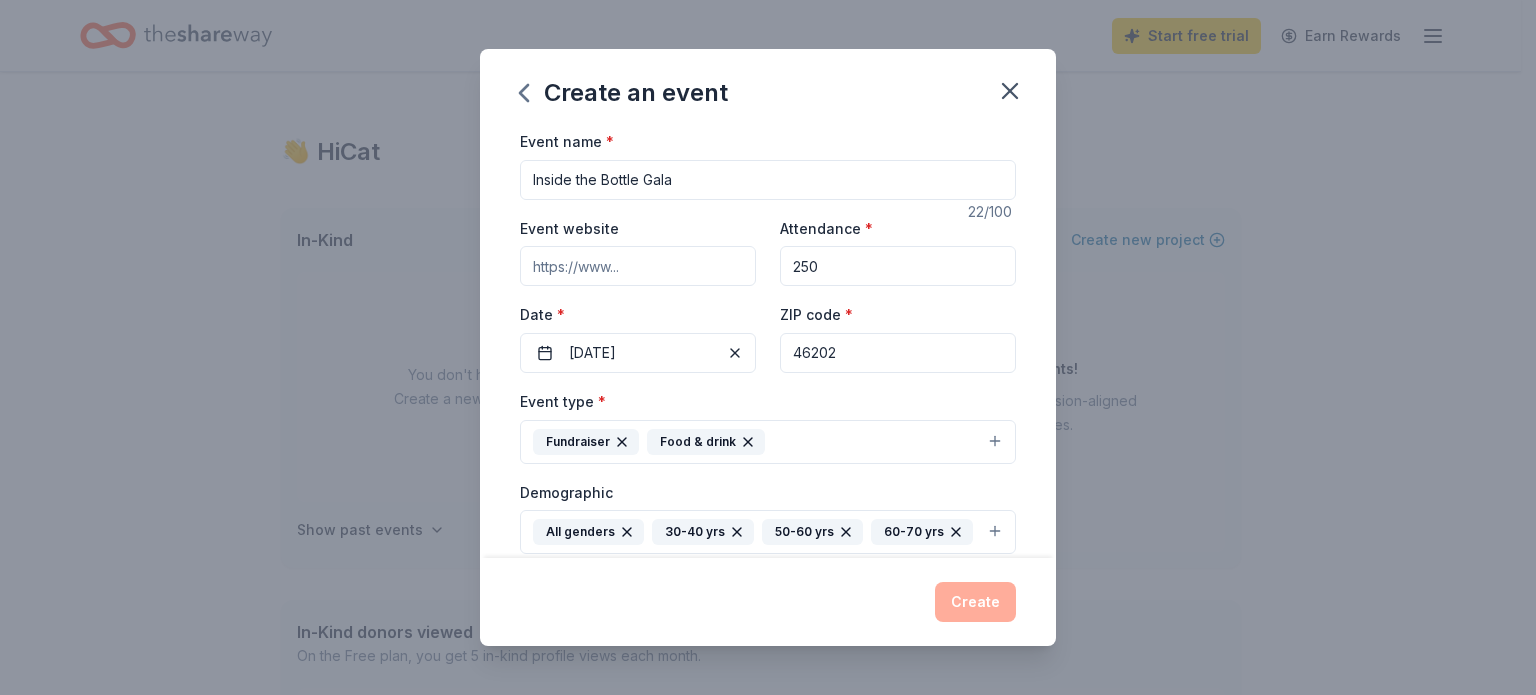 click on "Event website" at bounding box center (638, 266) 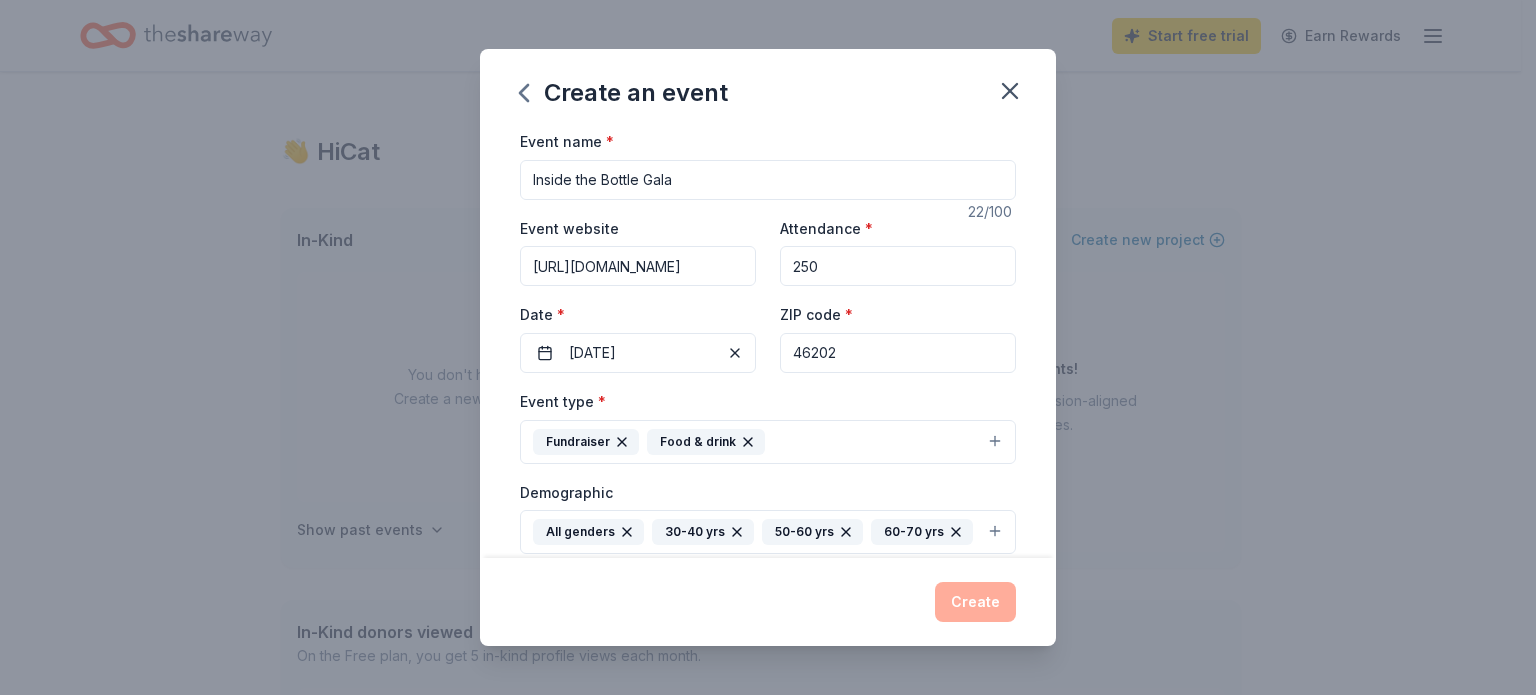 scroll, scrollTop: 0, scrollLeft: 70, axis: horizontal 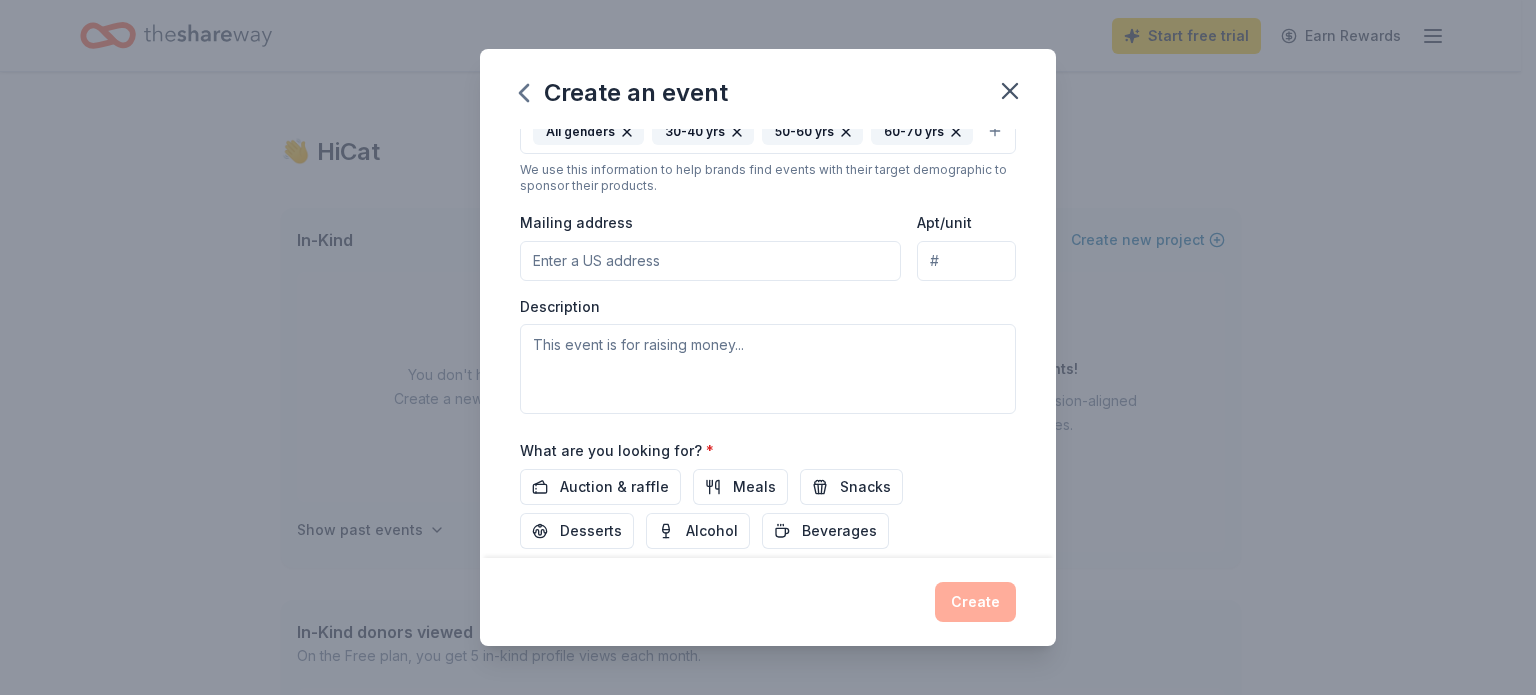 type on "https://otbonline.org/itb-inside-the-bottle" 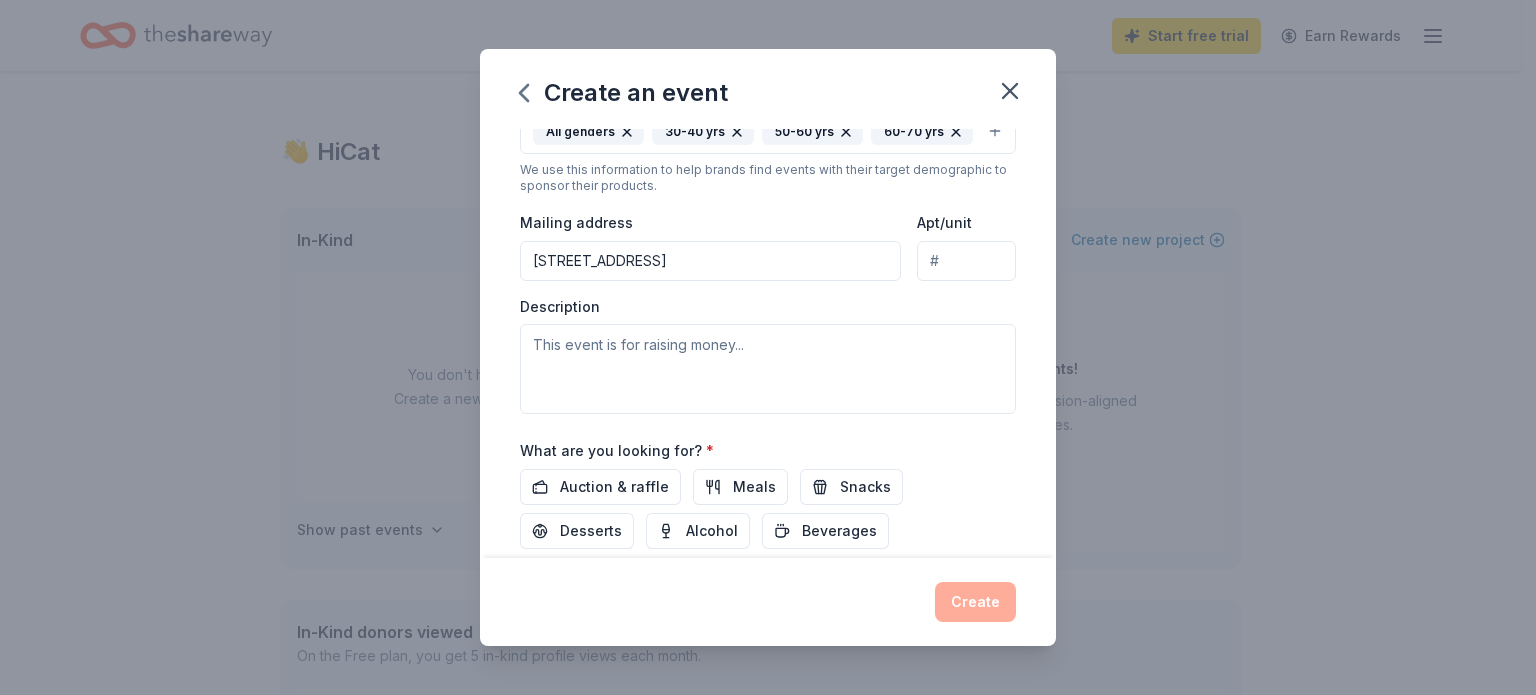 type on "3940 East 56th Street, Indianapolis, IN, 46220" 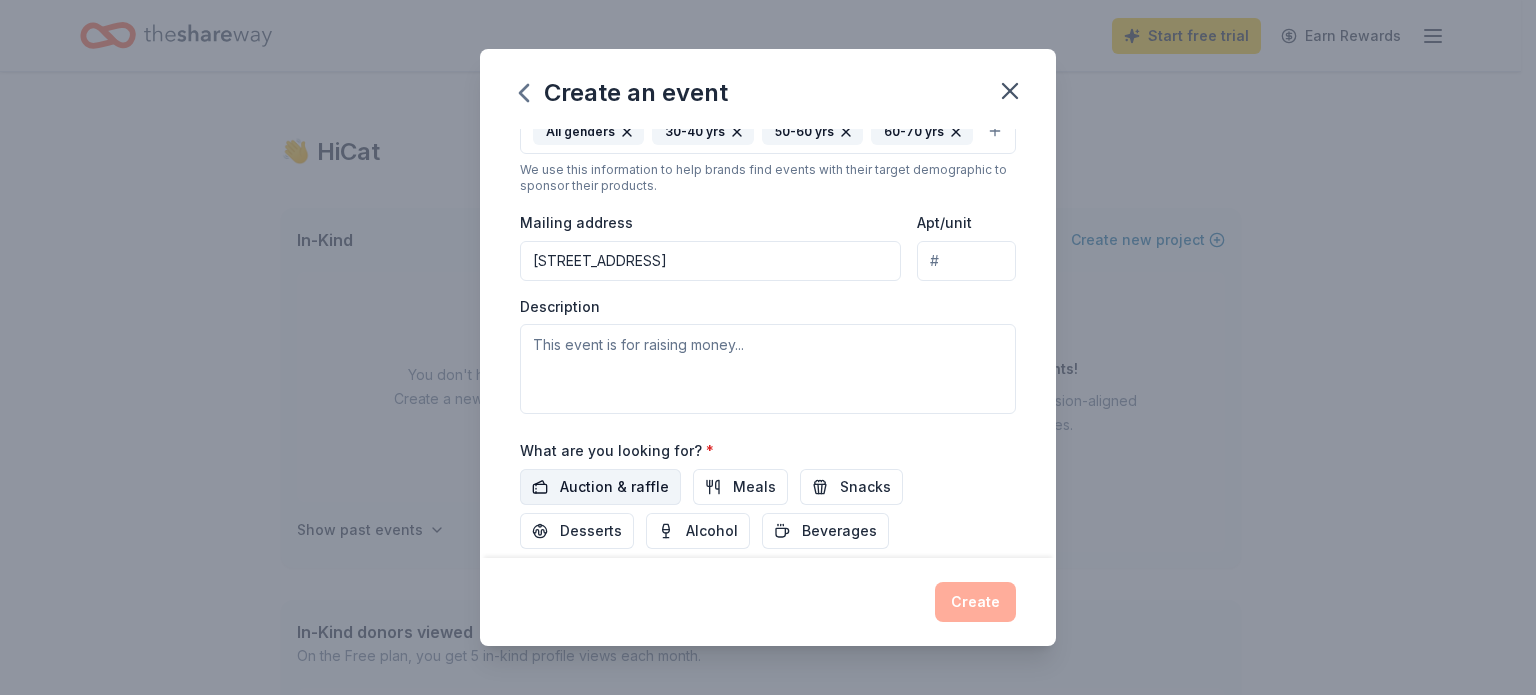click on "Auction & raffle" at bounding box center (614, 487) 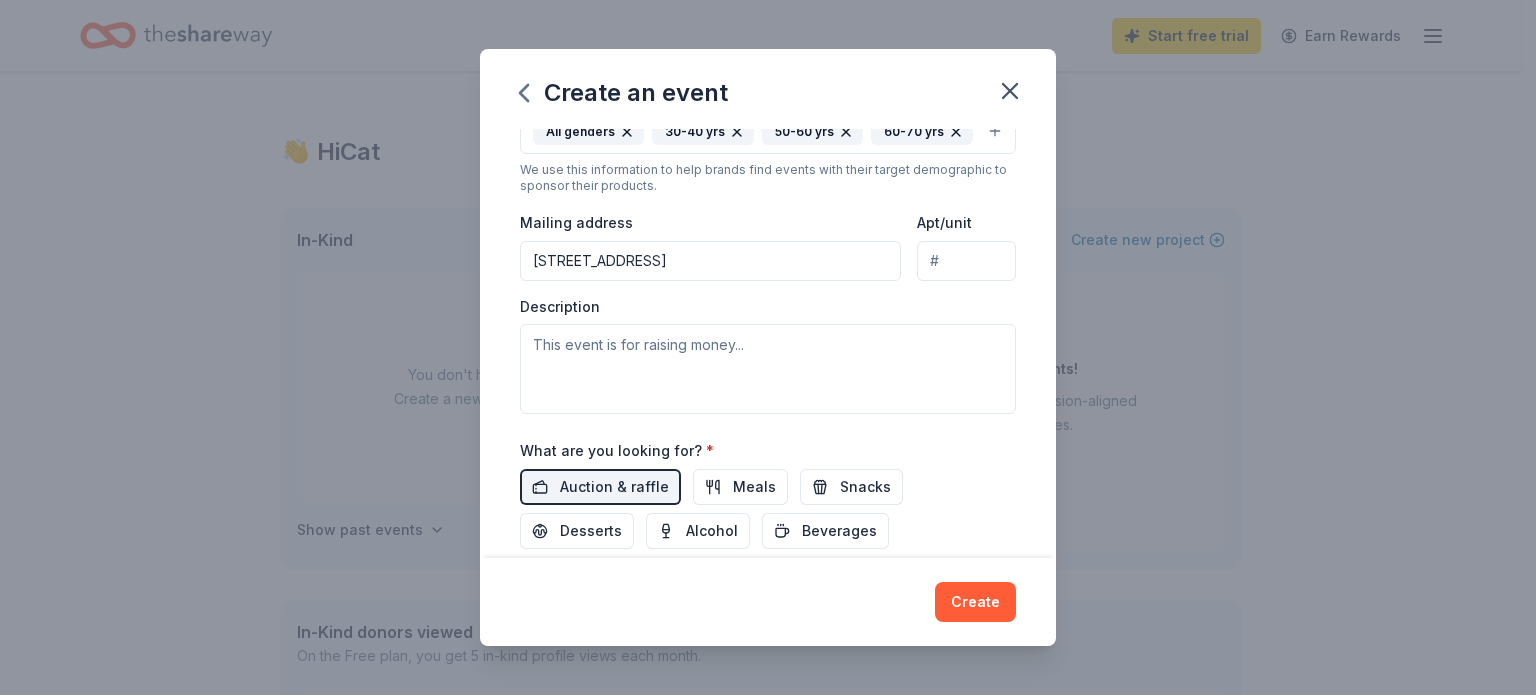 scroll, scrollTop: 500, scrollLeft: 0, axis: vertical 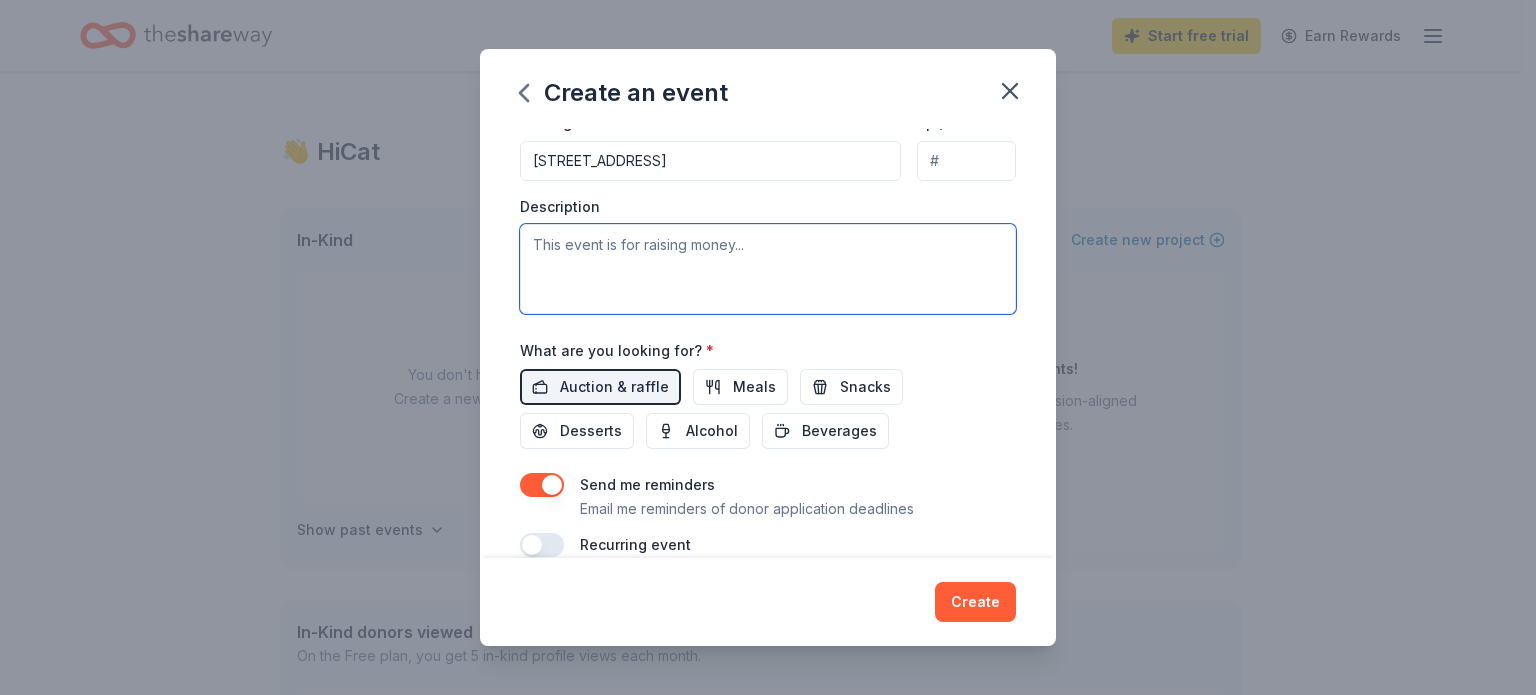 click at bounding box center [768, 269] 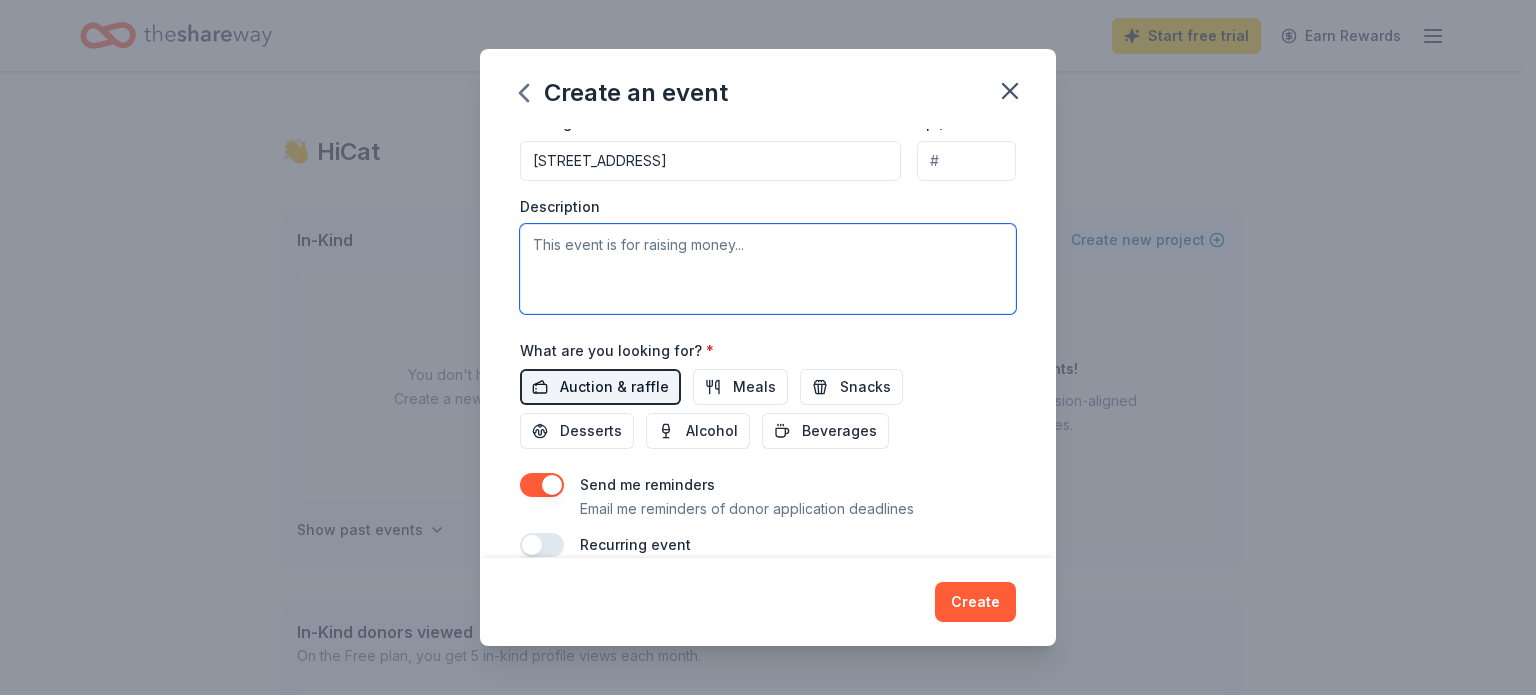 paste on "This is the 17th annual Inside the Bottle Fundraising Gala benefitting Outside the
Box, a central Indiana nonprofit providing services and programs to adults with
intellectual and developmental disabilities. OTB is dedicated to empowering
individuals with intellectual and developmental disabilities to achieve
independence and fulfillment through education, self-discovery, and
personalized career opportunities. The event will have approximately 250
attendees and item(s) will be used for auction" 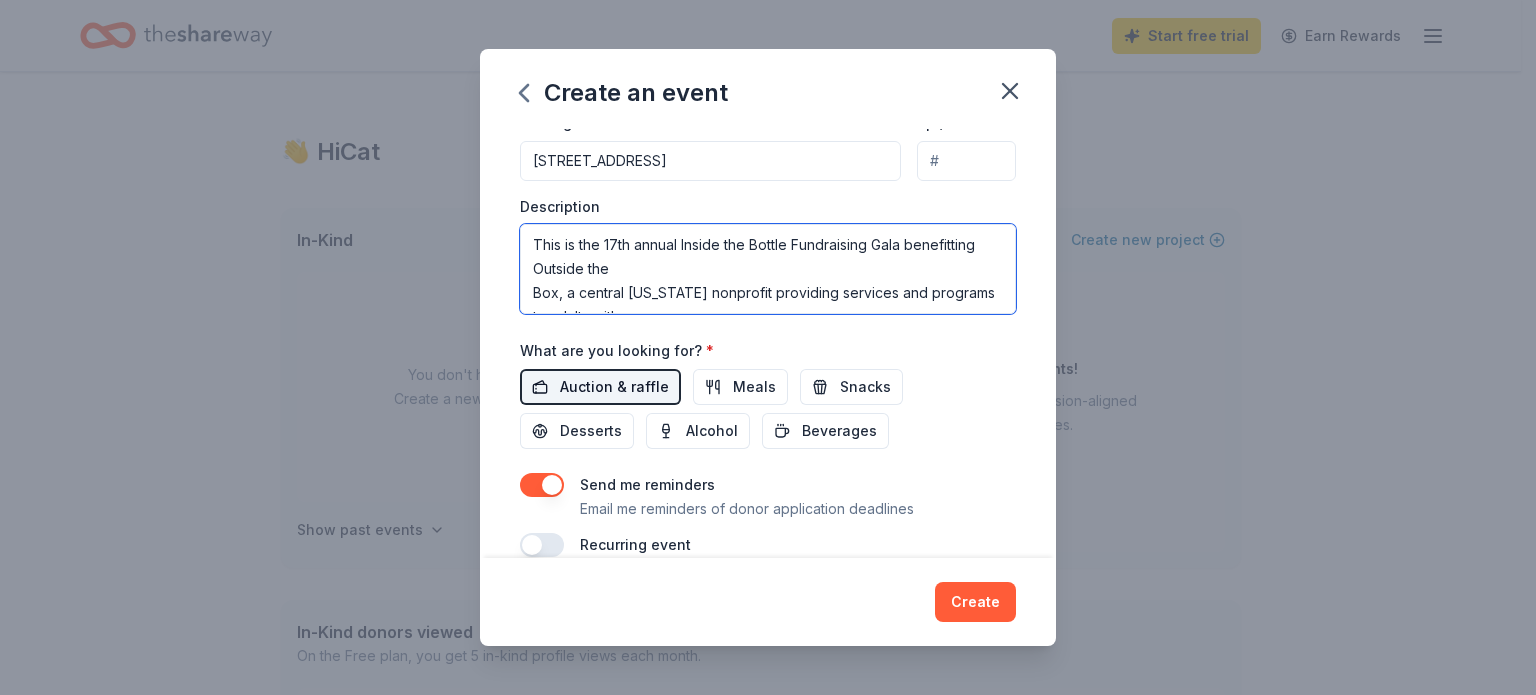 scroll, scrollTop: 228, scrollLeft: 0, axis: vertical 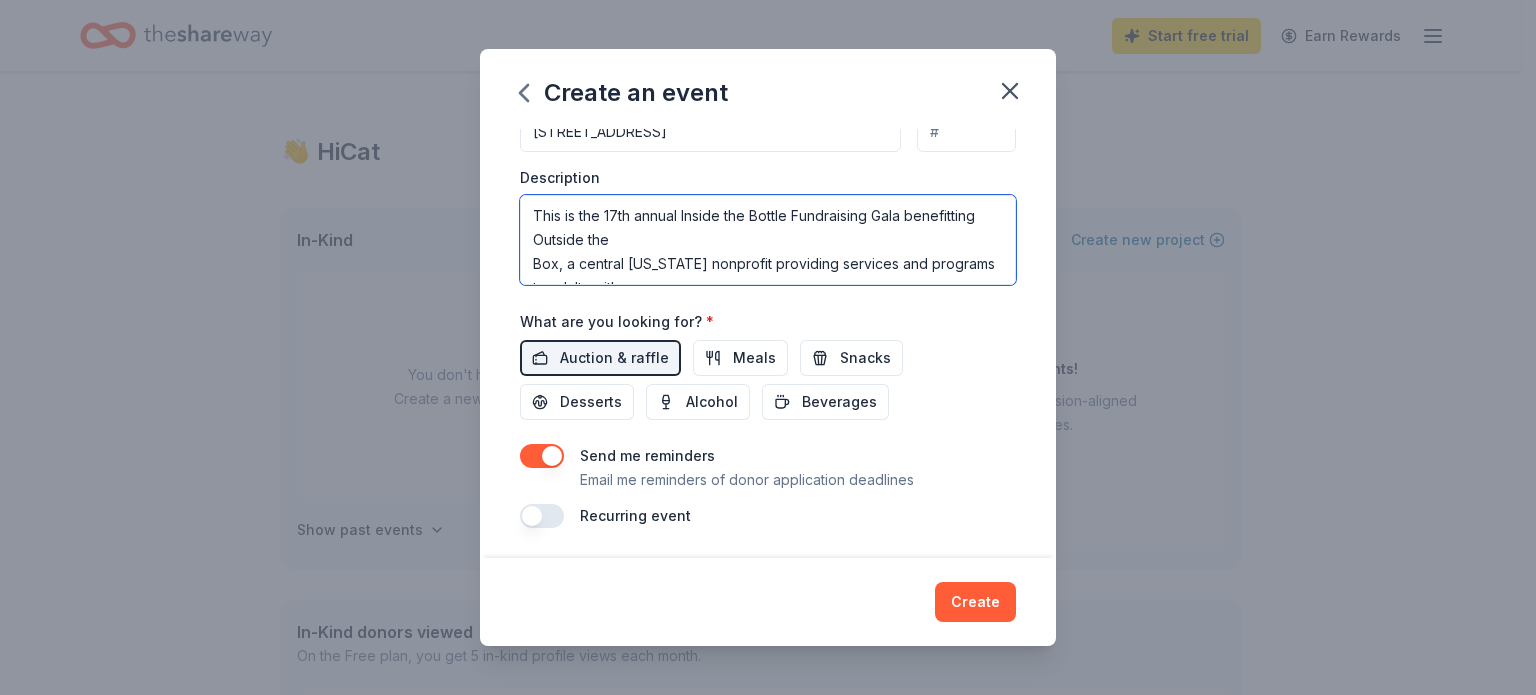 click on "This is the 17th annual Inside the Bottle Fundraising Gala benefitting Outside the
Box, a central Indiana nonprofit providing services and programs to adults with
intellectual and developmental disabilities. OTB is dedicated to empowering
individuals with intellectual and developmental disabilities to achieve
independence and fulfillment through education, self-discovery, and
personalized career opportunities. The event will have approximately 250
attendees and item(s) will be used for auction" at bounding box center [768, 240] 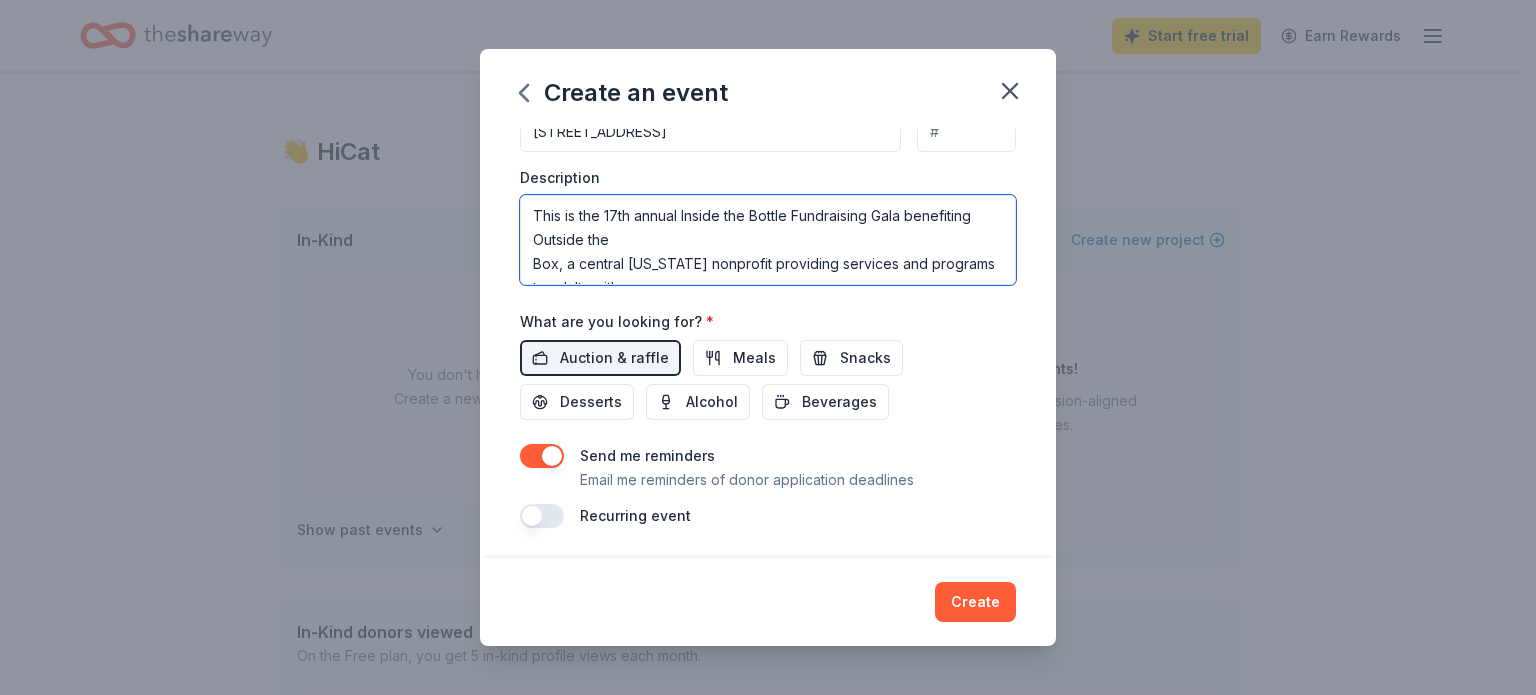 click on "This is the 17th annual Inside the Bottle Fundraising Gala benefiting Outside the
Box, a central Indiana nonprofit providing services and programs to adults with
intellectual and developmental disabilities. OTB is dedicated to empowering
individuals with intellectual and developmental disabilities to achieve
independence and fulfillment through education, self-discovery, and
personalized career opportunities. The event will have approximately 250
attendees and item(s) will be used for auction" at bounding box center (768, 240) 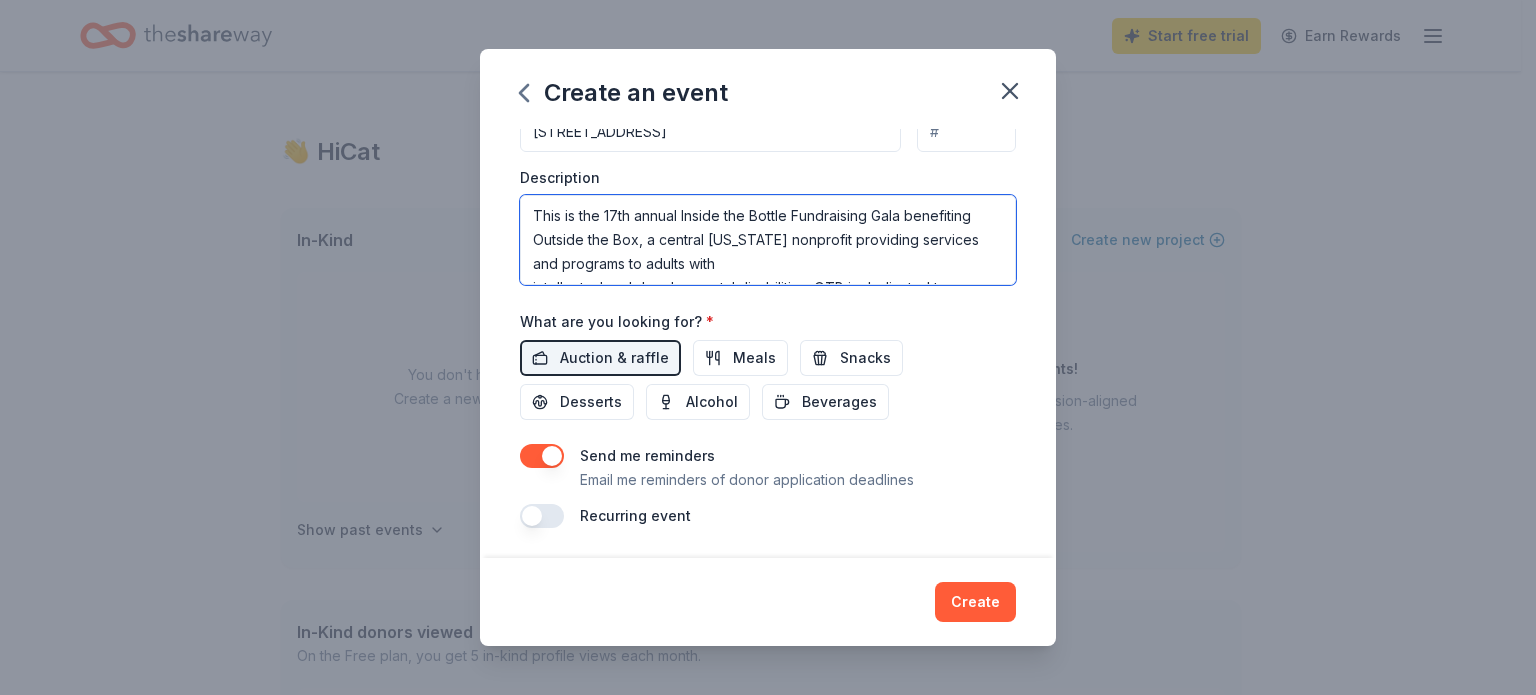 click on "This is the 17th annual Inside the Bottle Fundraising Gala benefiting Outside the Box, a central Indiana nonprofit providing services and programs to adults with
intellectual and developmental disabilities. OTB is dedicated to empowering
individuals with intellectual and developmental disabilities to achieve
independence and fulfillment through education, self-discovery, and
personalized career opportunities. The event will have approximately 250
attendees and item(s) will be used for auction" at bounding box center [768, 240] 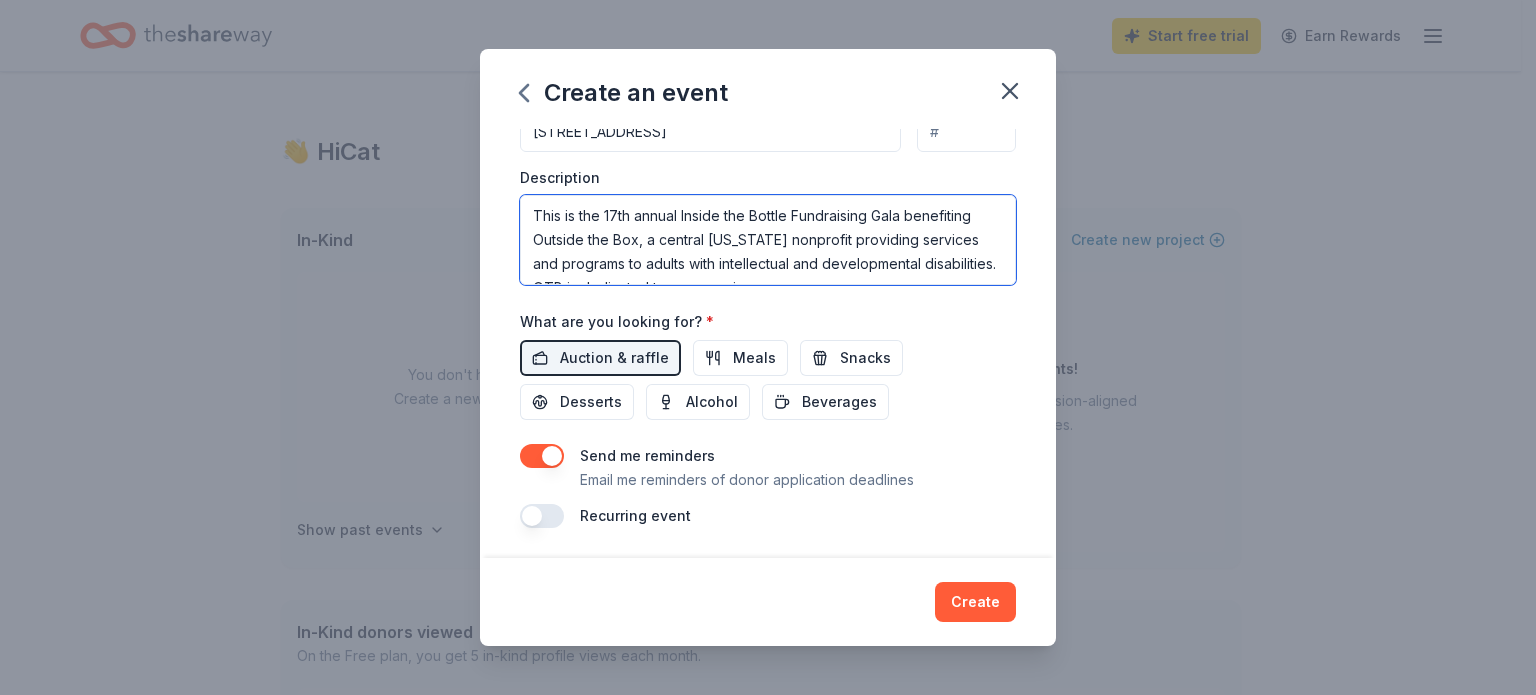 click on "This is the 17th annual Inside the Bottle Fundraising Gala benefiting Outside the Box, a central Indiana nonprofit providing services and programs to adults with intellectual and developmental disabilities. OTB is dedicated to empowering
individuals with intellectual and developmental disabilities to achieve
independence and fulfillment through education, self-discovery, and
personalized career opportunities. The event will have approximately 250
attendees and item(s) will be used for auction" at bounding box center [768, 240] 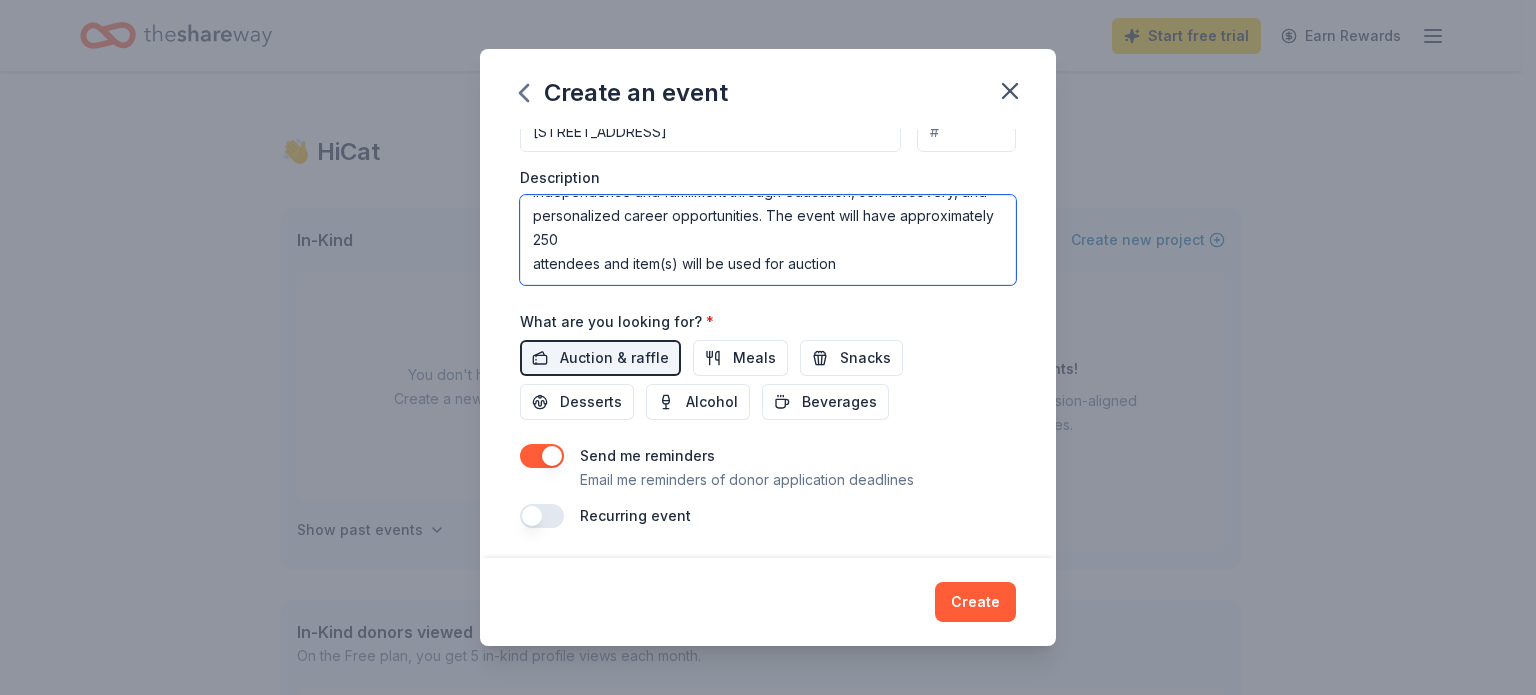 scroll, scrollTop: 92, scrollLeft: 0, axis: vertical 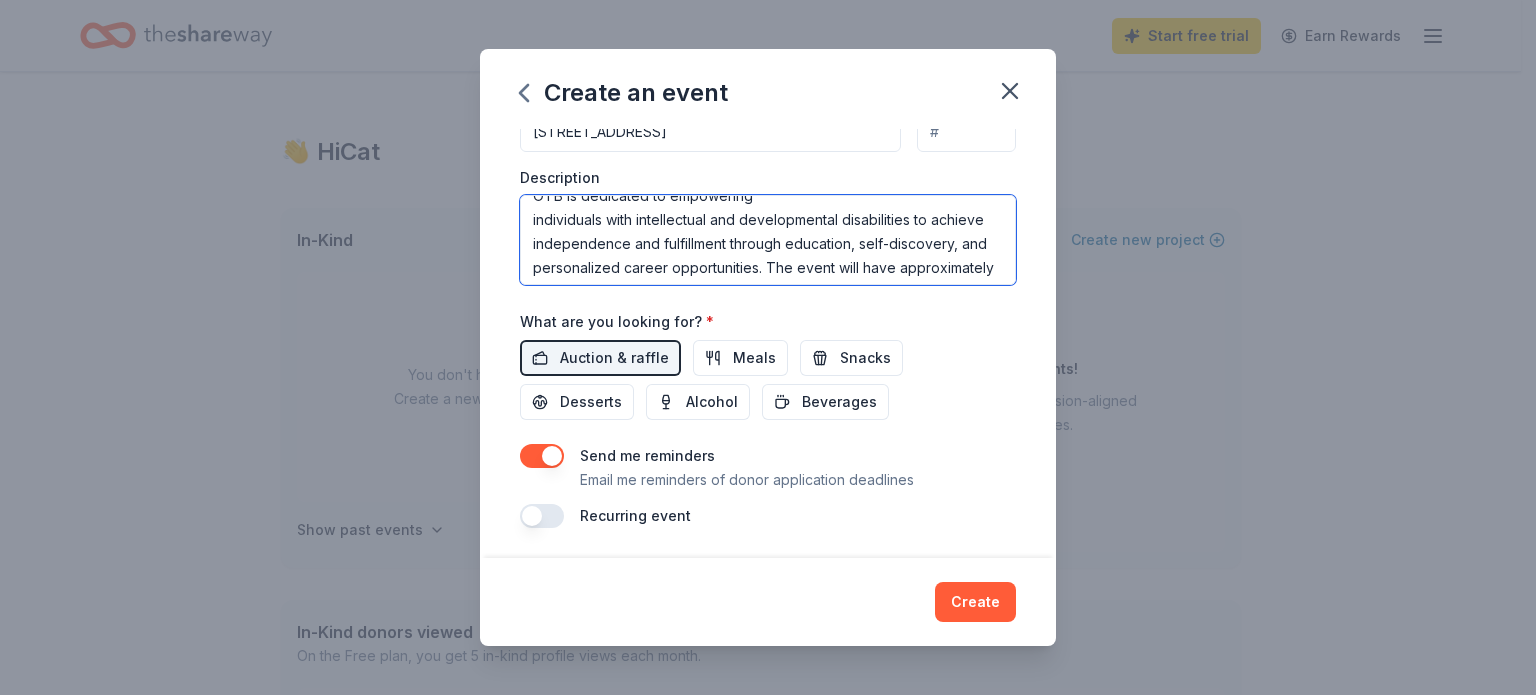 click on "This is the 17th annual Inside the Bottle Fundraising Gala benefiting Outside the Box, a central Indiana nonprofit providing services and programs to adults with intellectual and developmental disabilities. OTB is dedicated to empowering
individuals with intellectual and developmental disabilities to achieve
independence and fulfillment through education, self-discovery, and
personalized career opportunities. The event will have approximately 250
attendees and item(s) will be used for auction" at bounding box center (768, 240) 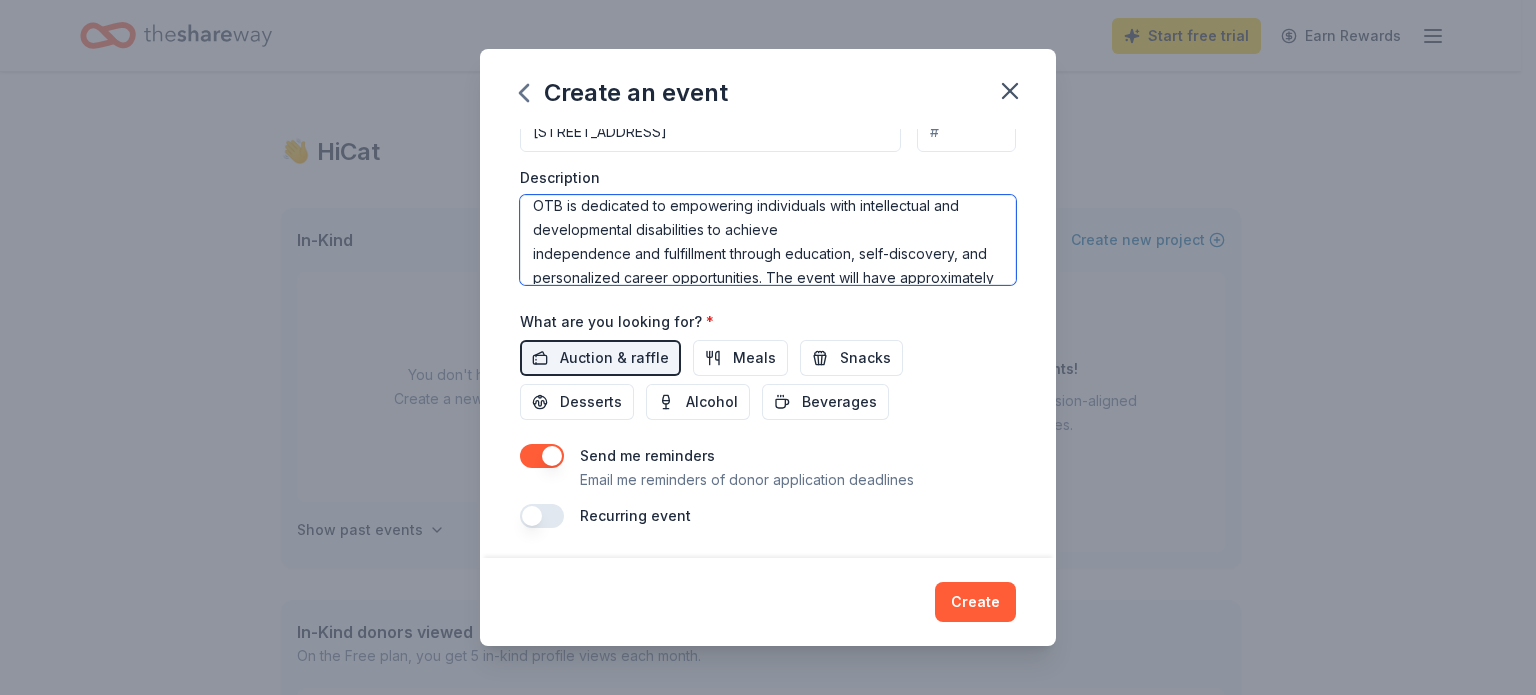 click on "This is the 17th annual Inside the Bottle Fundraising Gala benefiting Outside the Box, a central Indiana nonprofit providing services and programs to adults with intellectual and developmental disabilities. OTB is dedicated to empowering individuals with intellectual and developmental disabilities to achieve
independence and fulfillment through education, self-discovery, and
personalized career opportunities. The event will have approximately 250
attendees and item(s) will be used for auction" at bounding box center (768, 240) 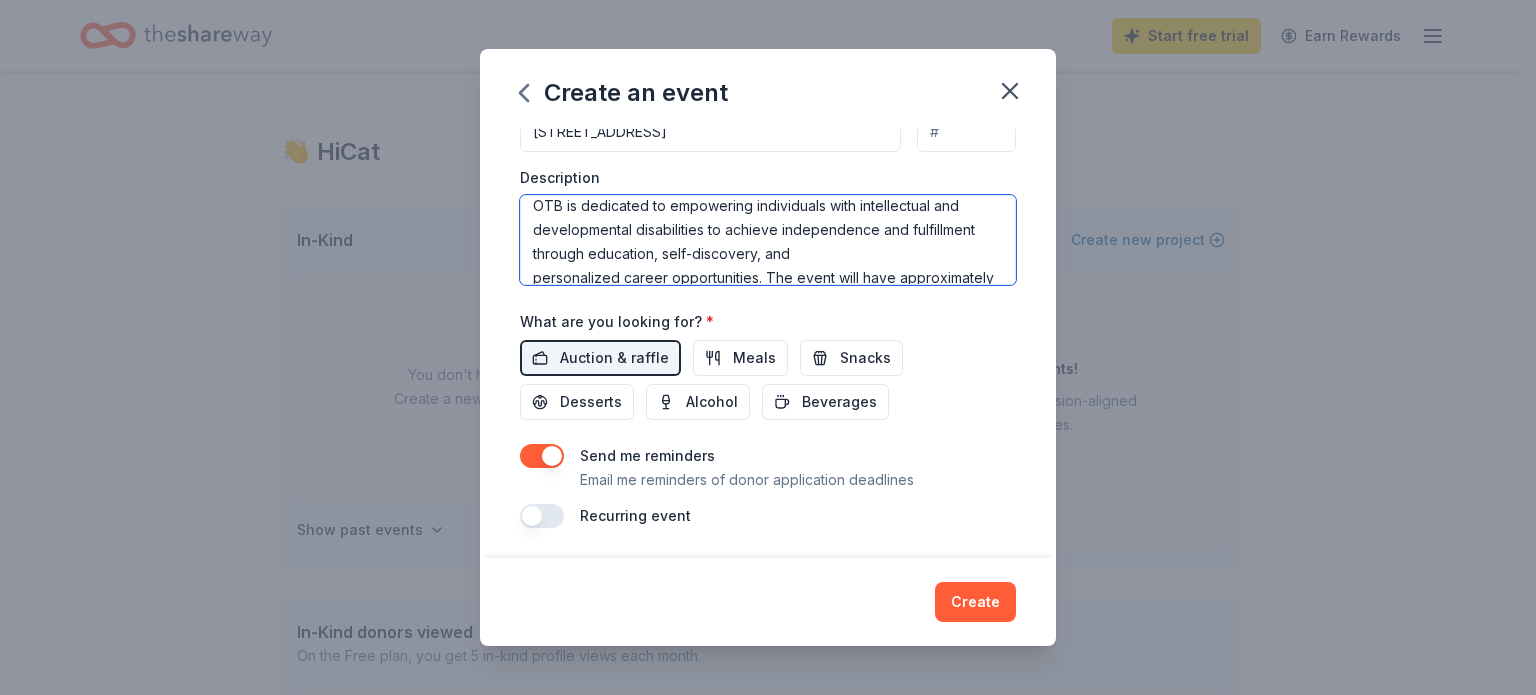 click on "This is the 17th annual Inside the Bottle Fundraising Gala benefiting Outside the Box, a central Indiana nonprofit providing services and programs to adults with intellectual and developmental disabilities. OTB is dedicated to empowering individuals with intellectual and developmental disabilities to achieve independence and fulfillment through education, self-discovery, and
personalized career opportunities. The event will have approximately 250
attendees and item(s) will be used for auction" at bounding box center (768, 240) 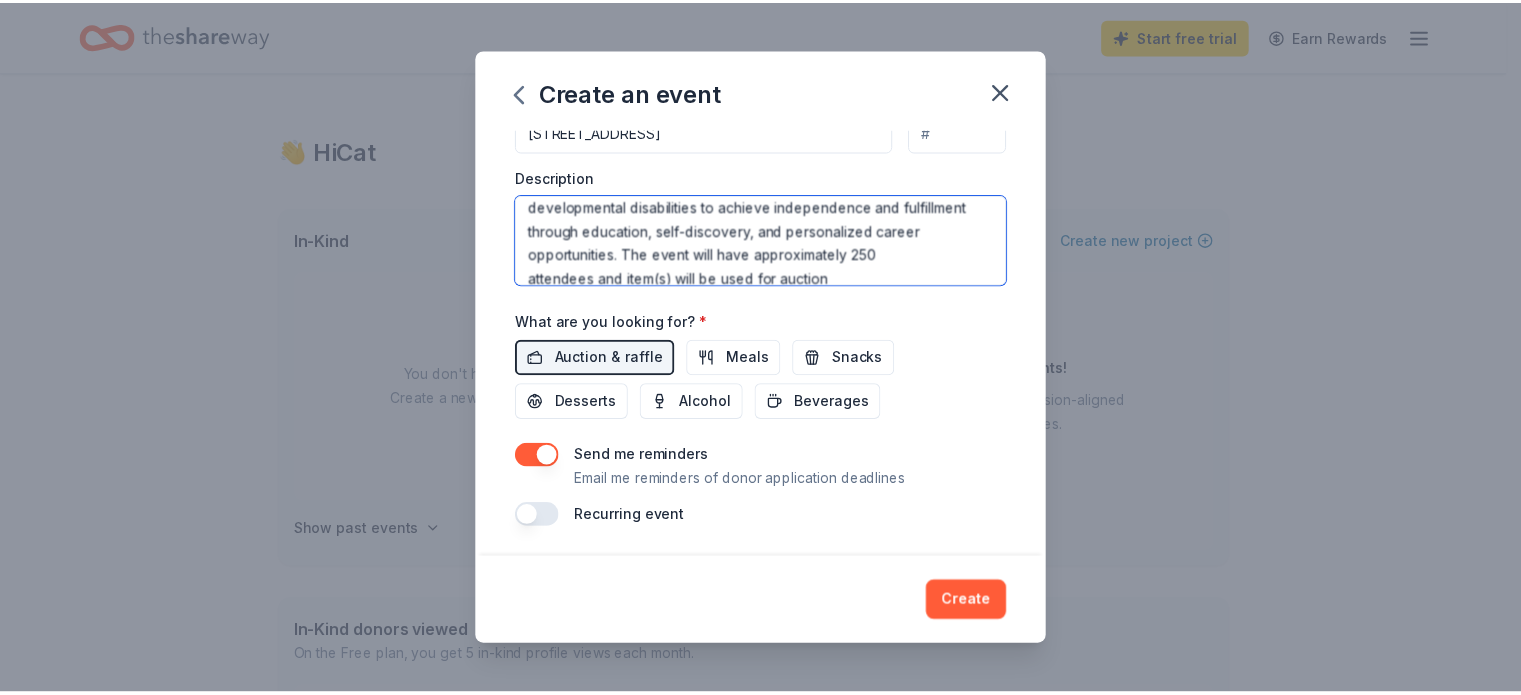 scroll, scrollTop: 144, scrollLeft: 0, axis: vertical 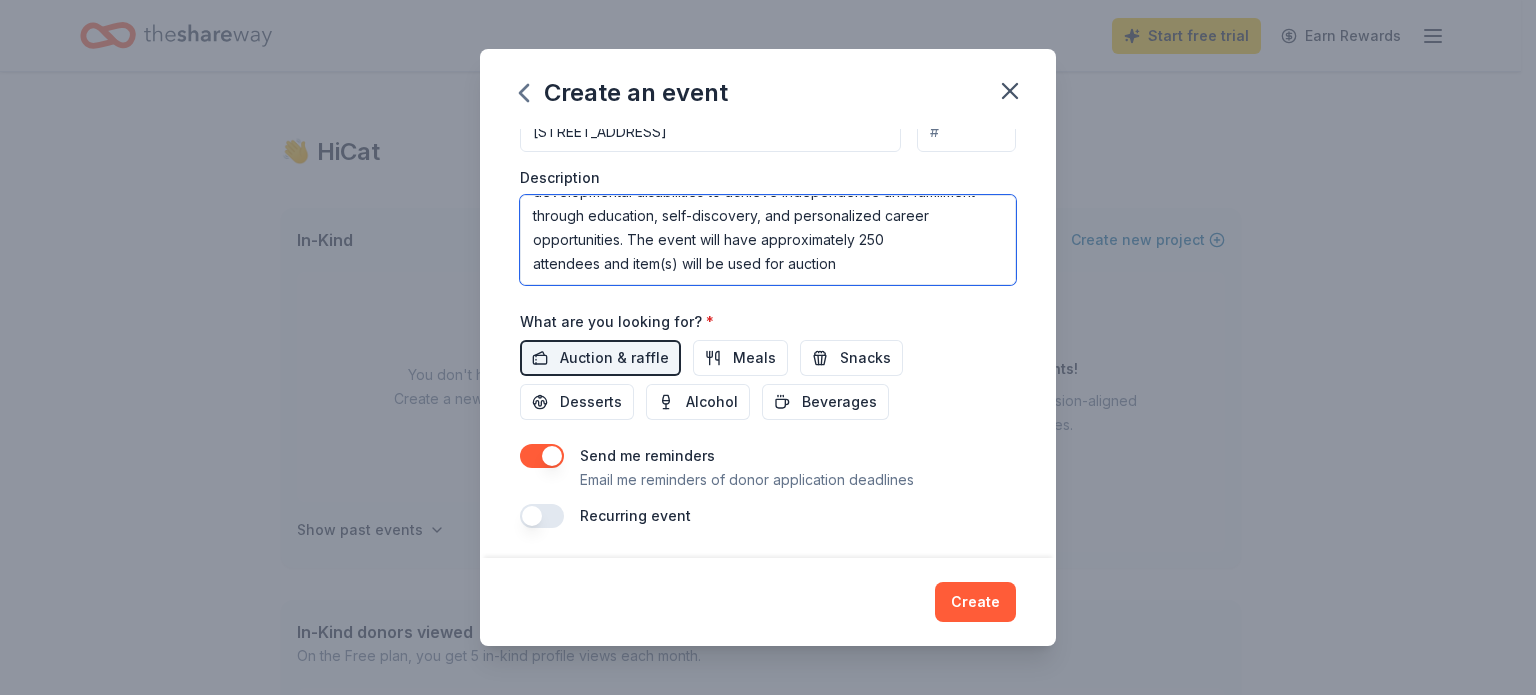 click on "This is the 17th annual Inside the Bottle Fundraising Gala benefiting Outside the Box, a central Indiana nonprofit providing services and programs to adults with intellectual and developmental disabilities. OTB is dedicated to empowering individuals with intellectual and developmental disabilities to achieve independence and fulfillment through education, self-discovery, and personalized career opportunities. The event will have approximately 250
attendees and item(s) will be used for auction" at bounding box center [768, 240] 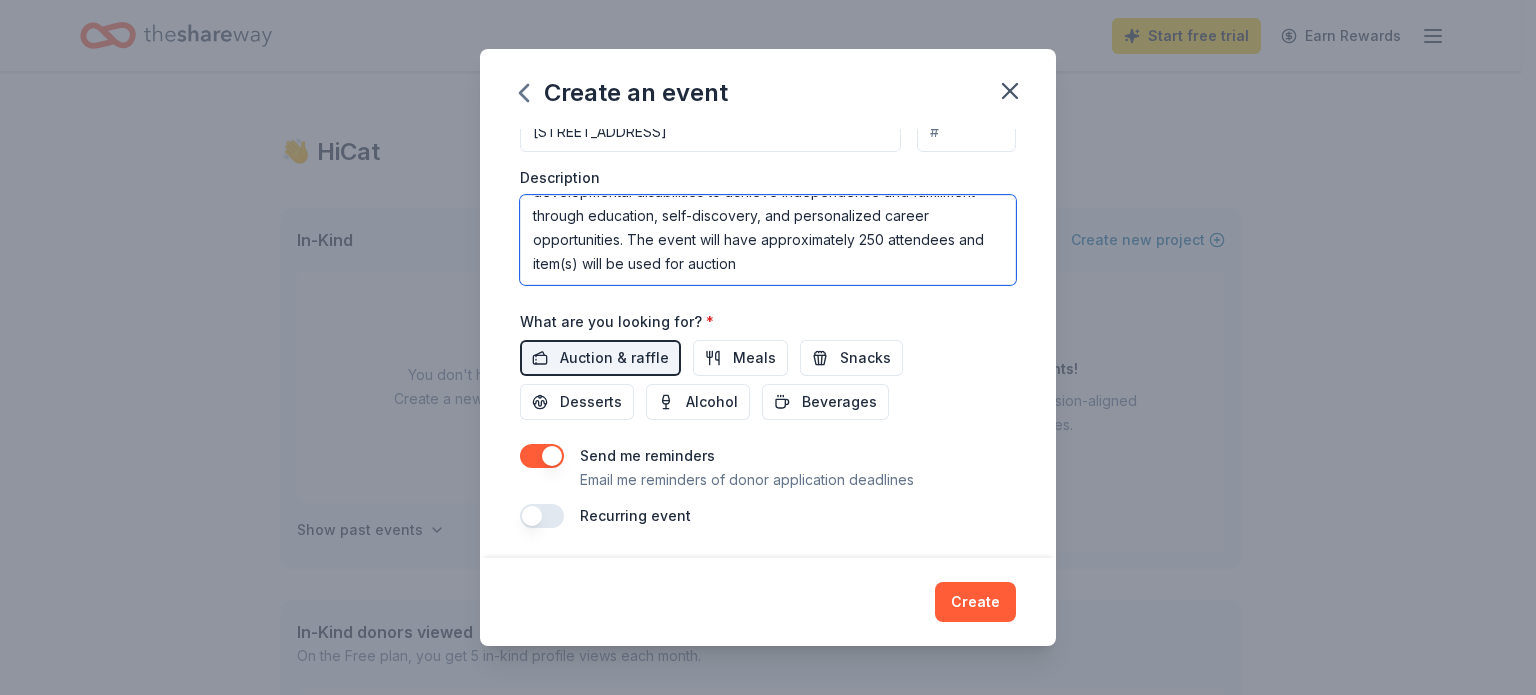click on "This is the 17th annual Inside the Bottle Fundraising Gala benefiting Outside the Box, a central Indiana nonprofit providing services and programs to adults with intellectual and developmental disabilities. OTB is dedicated to empowering individuals with intellectual and developmental disabilities to achieve independence and fulfillment through education, self-discovery, and personalized career opportunities. The event will have approximately 250 attendees and item(s) will be used for auction" at bounding box center [768, 240] 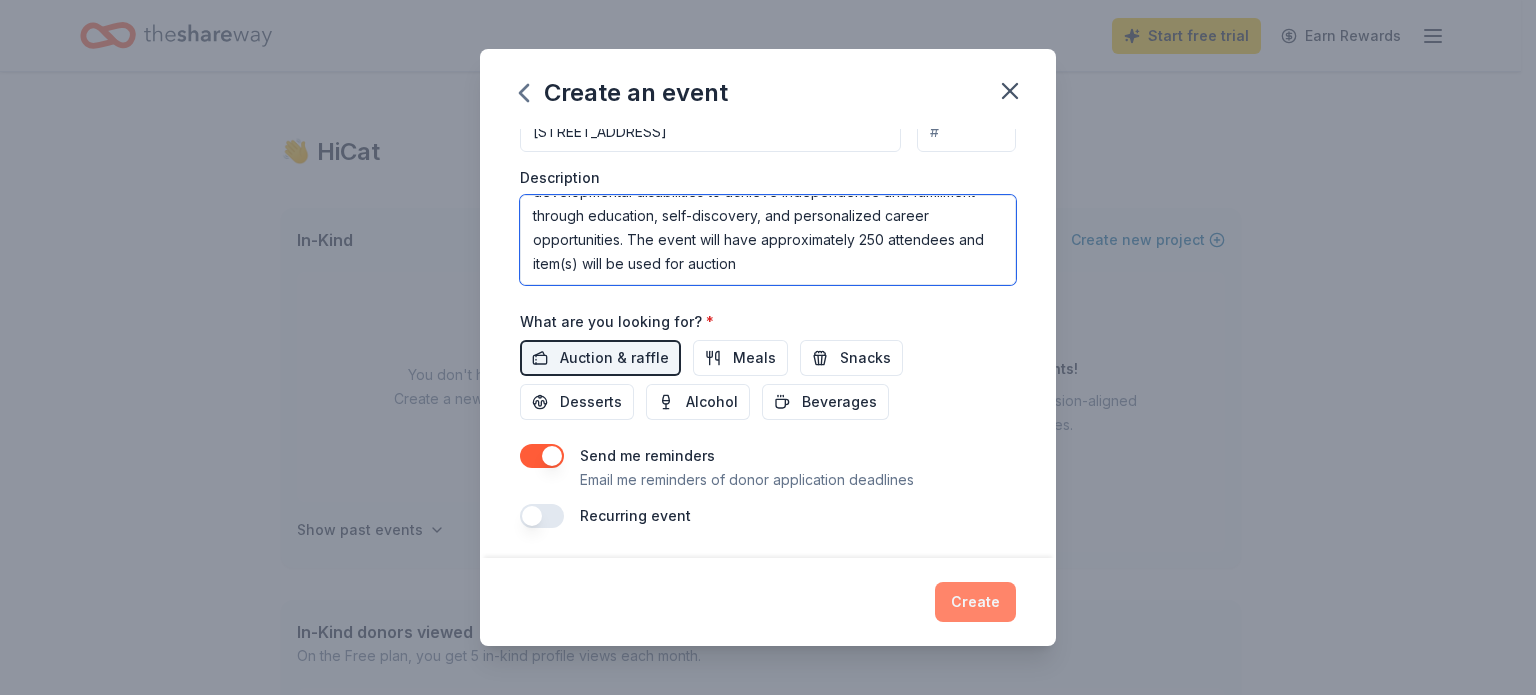 type on "This is the 17th annual Inside the Bottle Fundraising Gala benefiting Outside the Box, a central Indiana nonprofit providing services and programs to adults with intellectual and developmental disabilities. OTB is dedicated to empowering individuals with intellectual and developmental disabilities to achieve independence and fulfillment through education, self-discovery, and personalized career opportunities. The event will have approximately 250 attendees and item(s) will be used for auction" 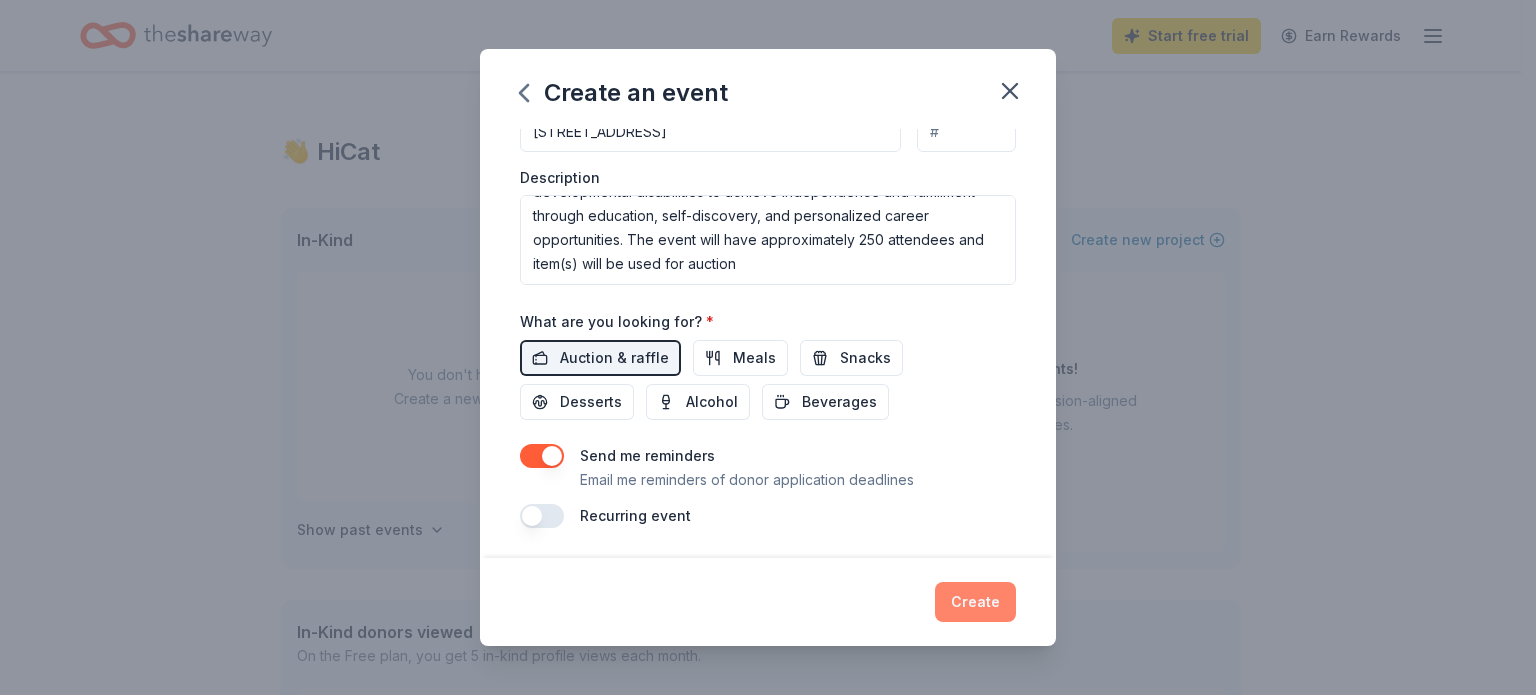 click on "Create" at bounding box center (975, 602) 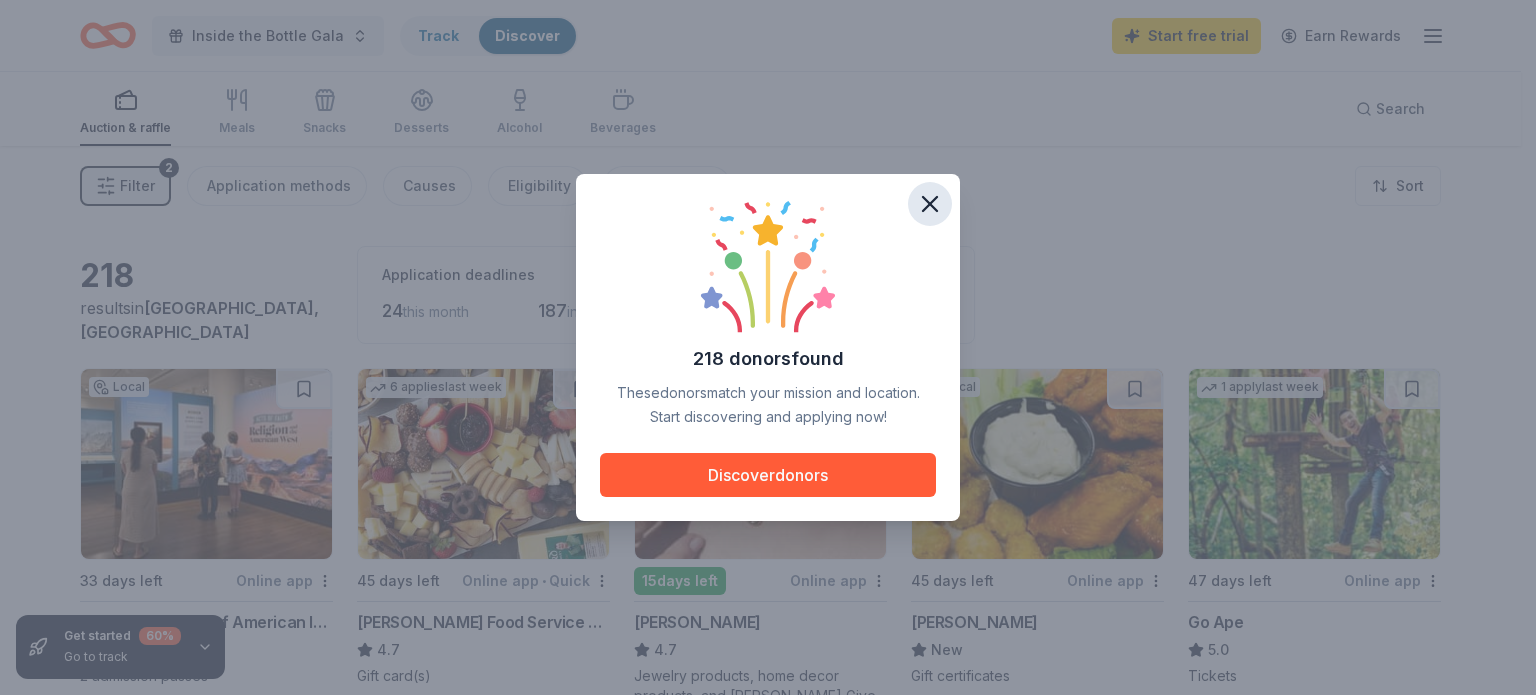 click 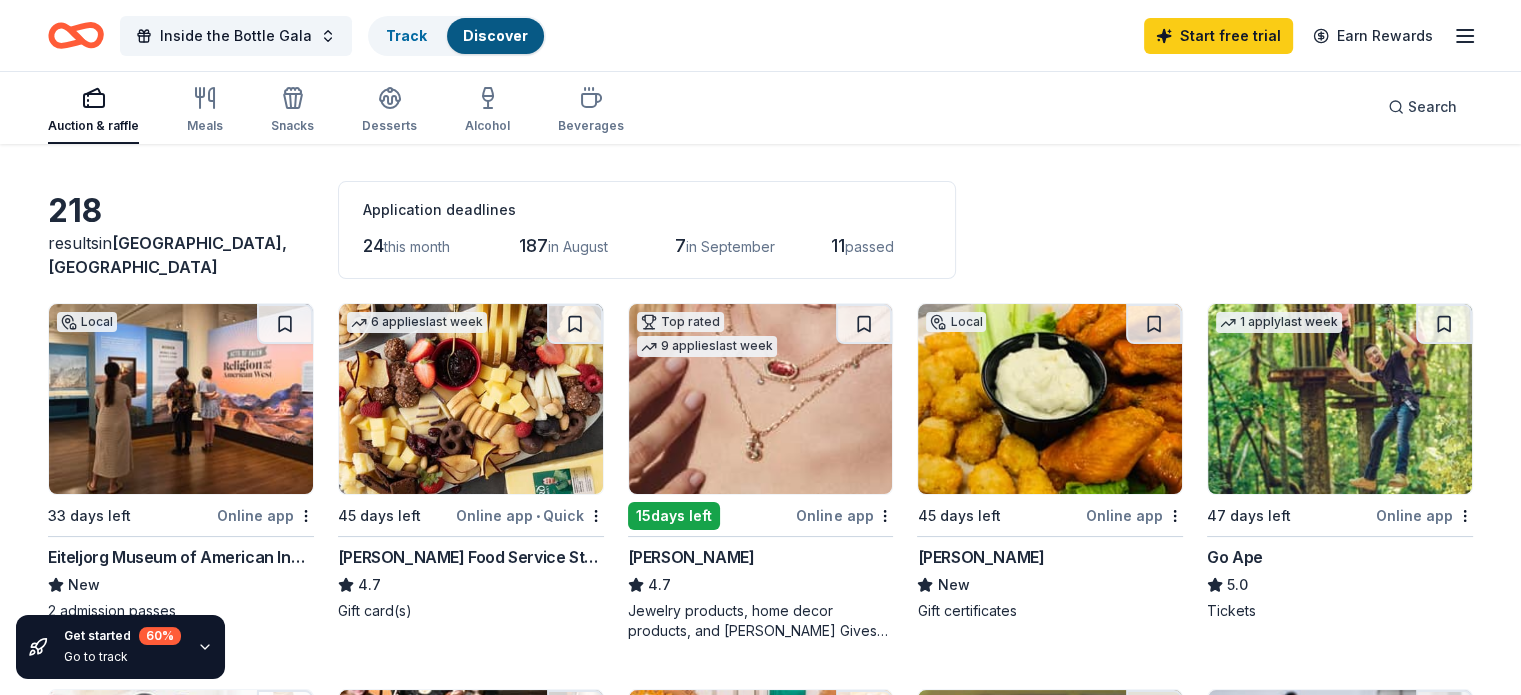 scroll, scrollTop: 200, scrollLeft: 0, axis: vertical 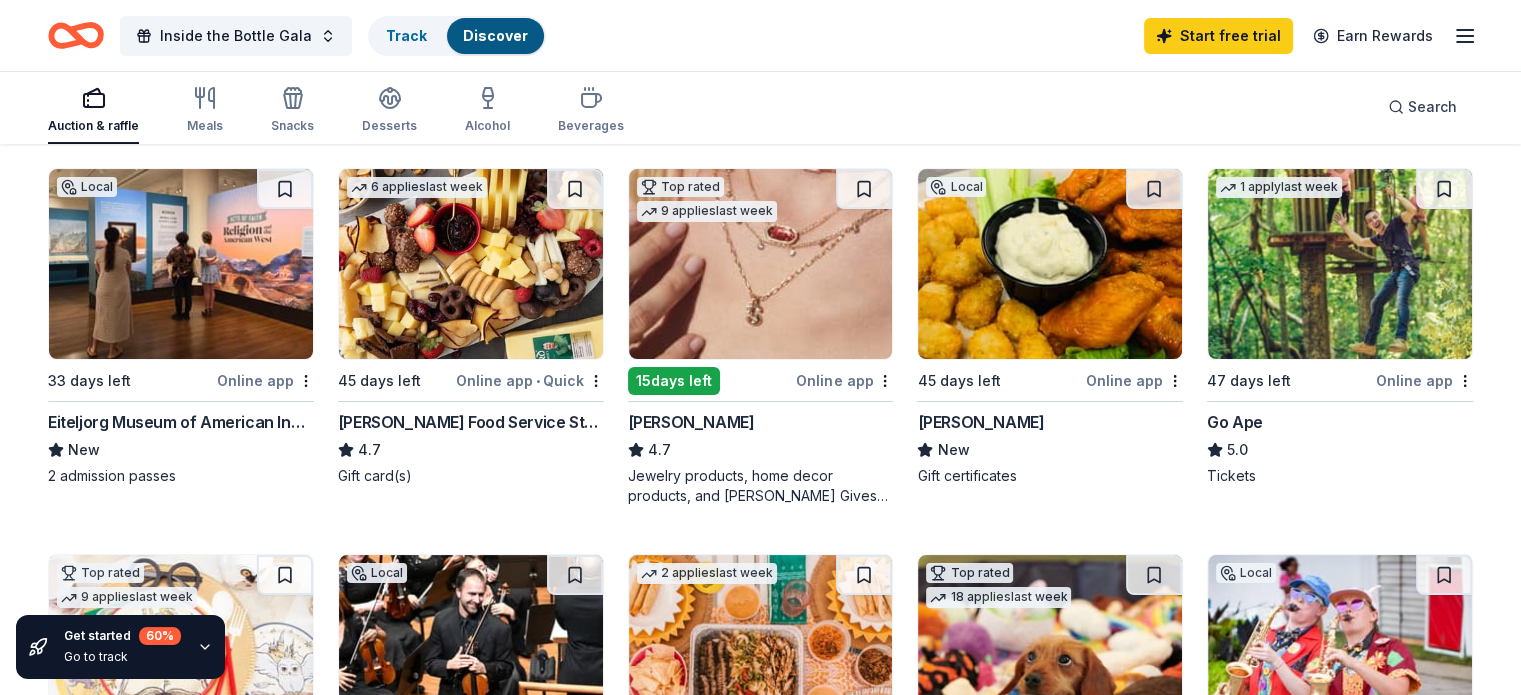 click at bounding box center [761, 264] 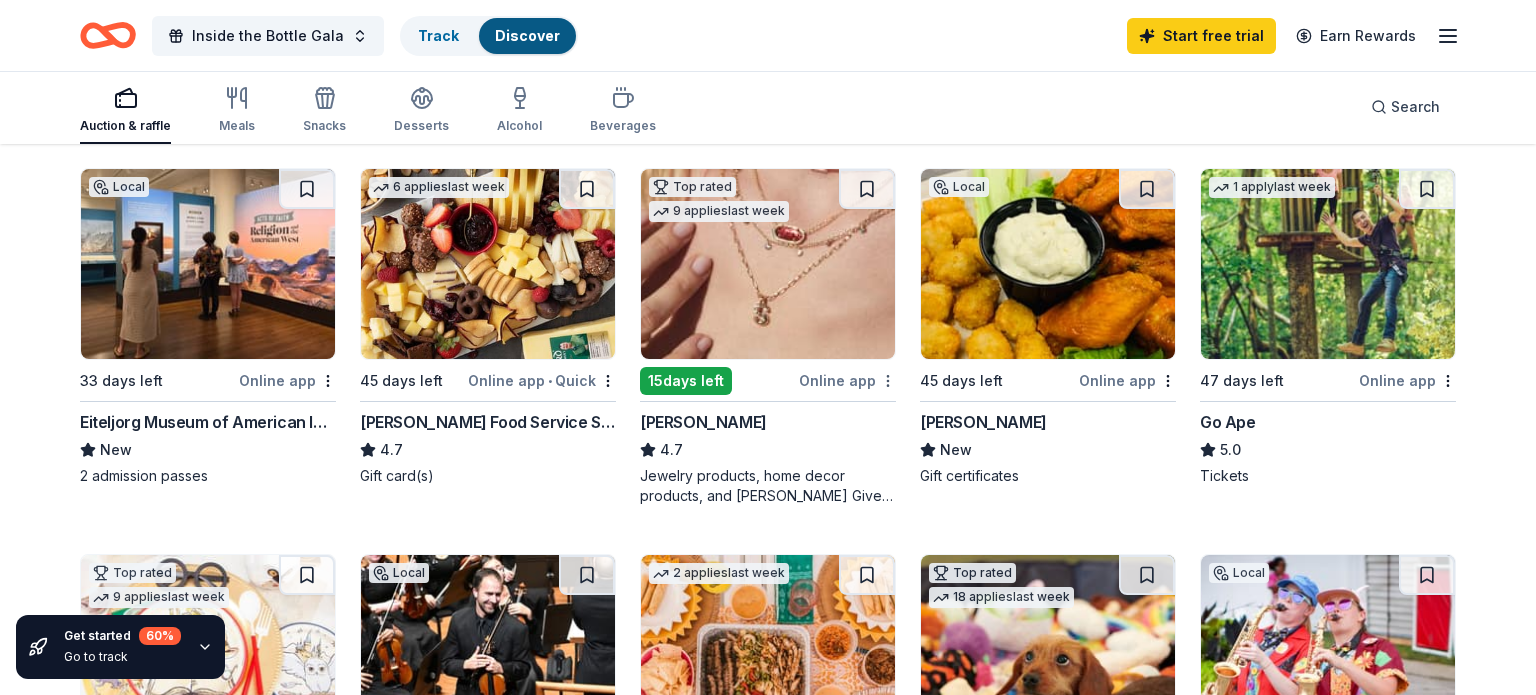 click on "Inside the Bottle Gala Track  Discover Start free  trial Earn Rewards Auction & raffle Meals Snacks Desserts Alcohol Beverages Search Get started 60 % Go to track 218 results  in  Indianapolis, IN Application deadlines 24  this month 187  in August 7  in September 11  passed Local 33 days left Online app Eiteljorg Museum of American Indians and Western Art New 2 admission passes 6   applies  last week 45 days left Online app • Quick Gordon Food Service Store 4.7 Gift card(s) Top rated 9   applies  last week 15  days left Online app Kendra Scott 4.7 Jewelry products, home decor products, and Kendra Gives Back event in-store or online (or both!) where 20% of the proceeds will support the cause or people you care about. Local 45 days left Online app Muldoon's New Gift certificates 1   apply  last week 47 days left Online app Go Ape 5.0 Tickets Top rated 9   applies  last week 47 days left Online app Oriental Trading 4.8 Donation depends on request Local 19 days left Online app • Quick New 2 tickets 2   •" at bounding box center [768, 147] 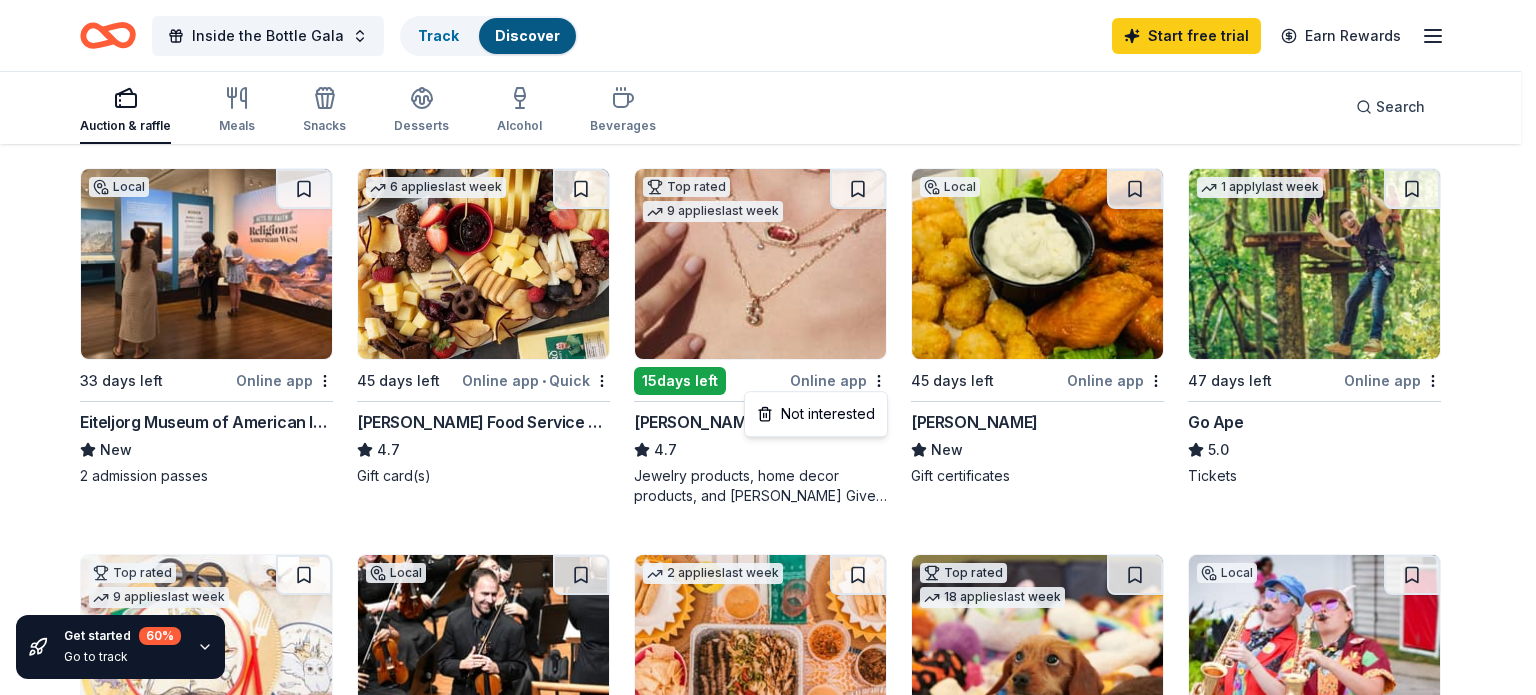 click on "Inside the Bottle Gala Track  Discover Start free  trial Earn Rewards Auction & raffle Meals Snacks Desserts Alcohol Beverages Search Get started 60 % Go to track 218 results  in  Indianapolis, IN Application deadlines 24  this month 187  in August 7  in September 11  passed Local 33 days left Online app Eiteljorg Museum of American Indians and Western Art New 2 admission passes 6   applies  last week 45 days left Online app • Quick Gordon Food Service Store 4.7 Gift card(s) Top rated 9   applies  last week 15  days left Online app Kendra Scott 4.7 Jewelry products, home decor products, and Kendra Gives Back event in-store or online (or both!) where 20% of the proceeds will support the cause or people you care about. Local 45 days left Online app Muldoon's New Gift certificates 1   apply  last week 47 days left Online app Go Ape 5.0 Tickets Top rated 9   applies  last week 47 days left Online app Oriental Trading 4.8 Donation depends on request Local 19 days left Online app • Quick New 2 tickets 2   •" at bounding box center (768, 147) 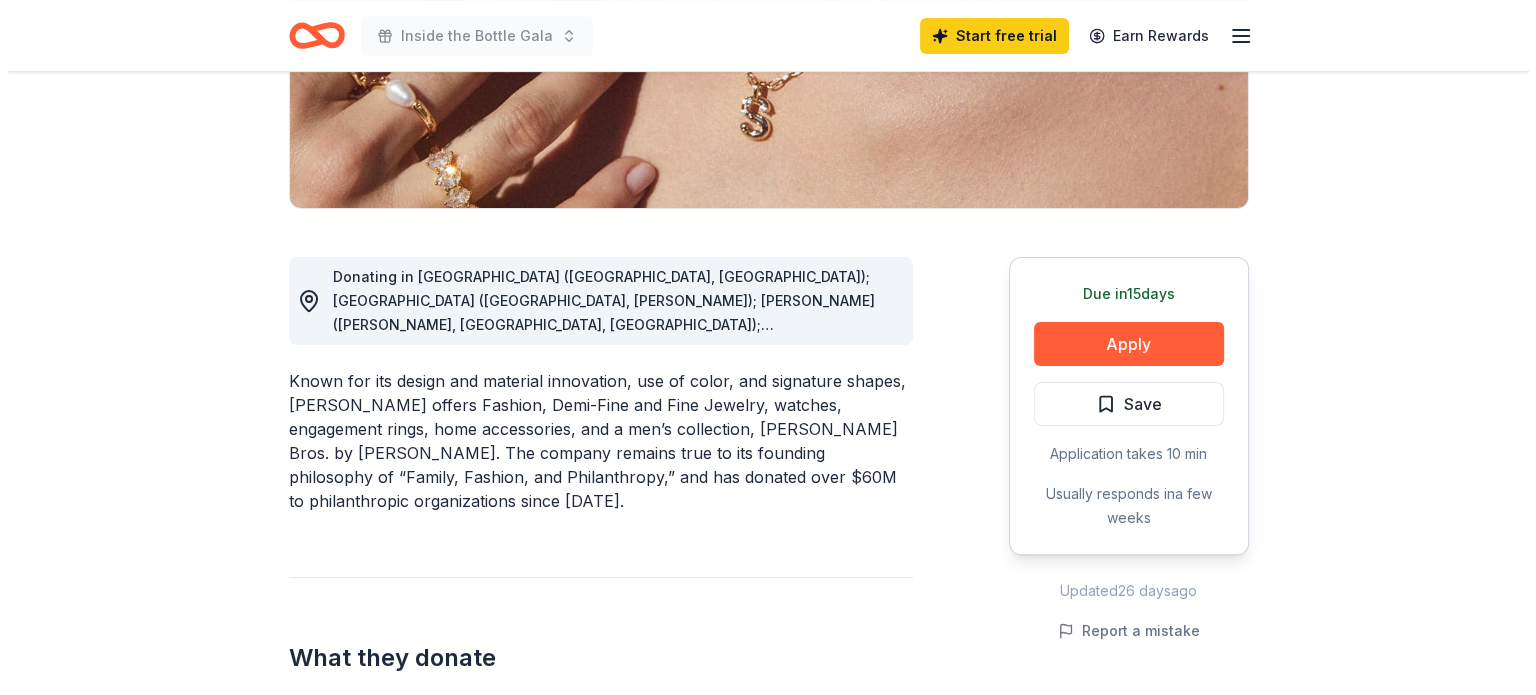 scroll, scrollTop: 400, scrollLeft: 0, axis: vertical 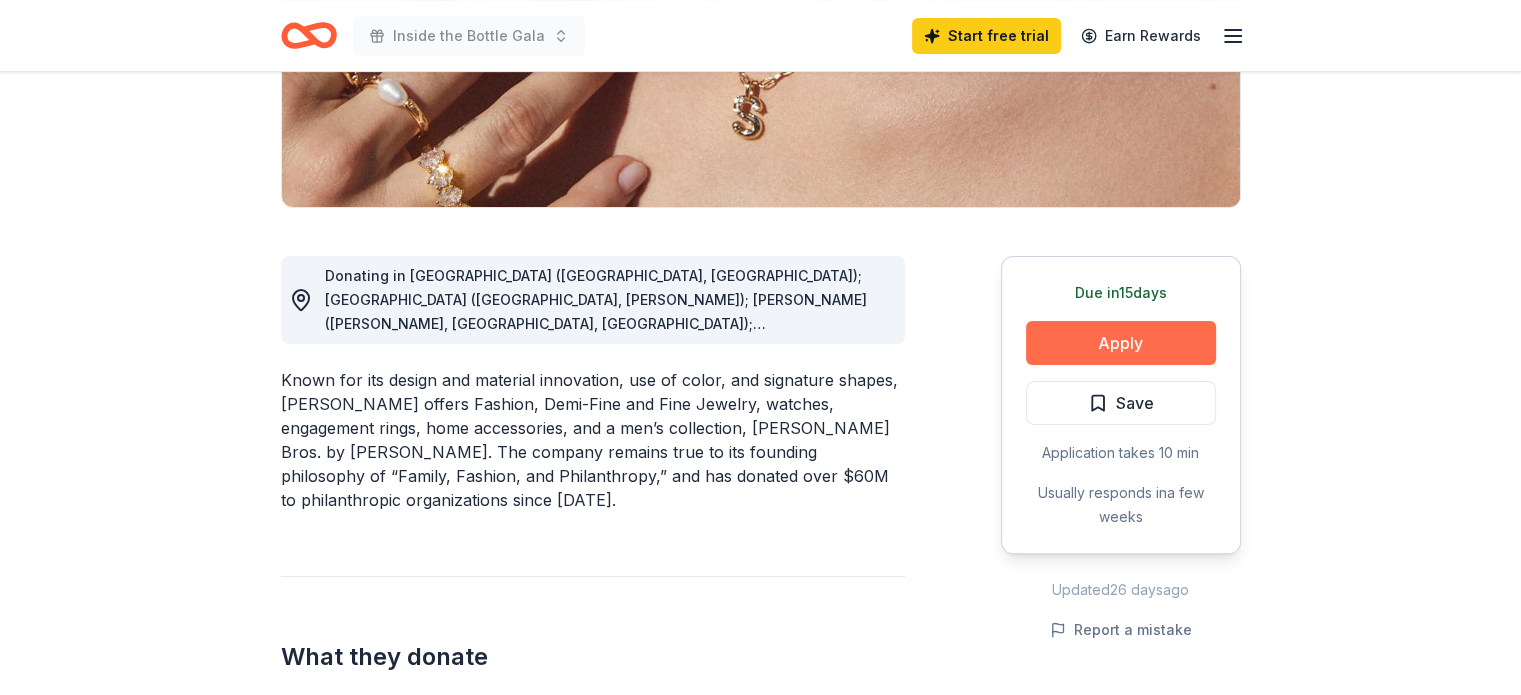 click on "Apply" at bounding box center (1121, 343) 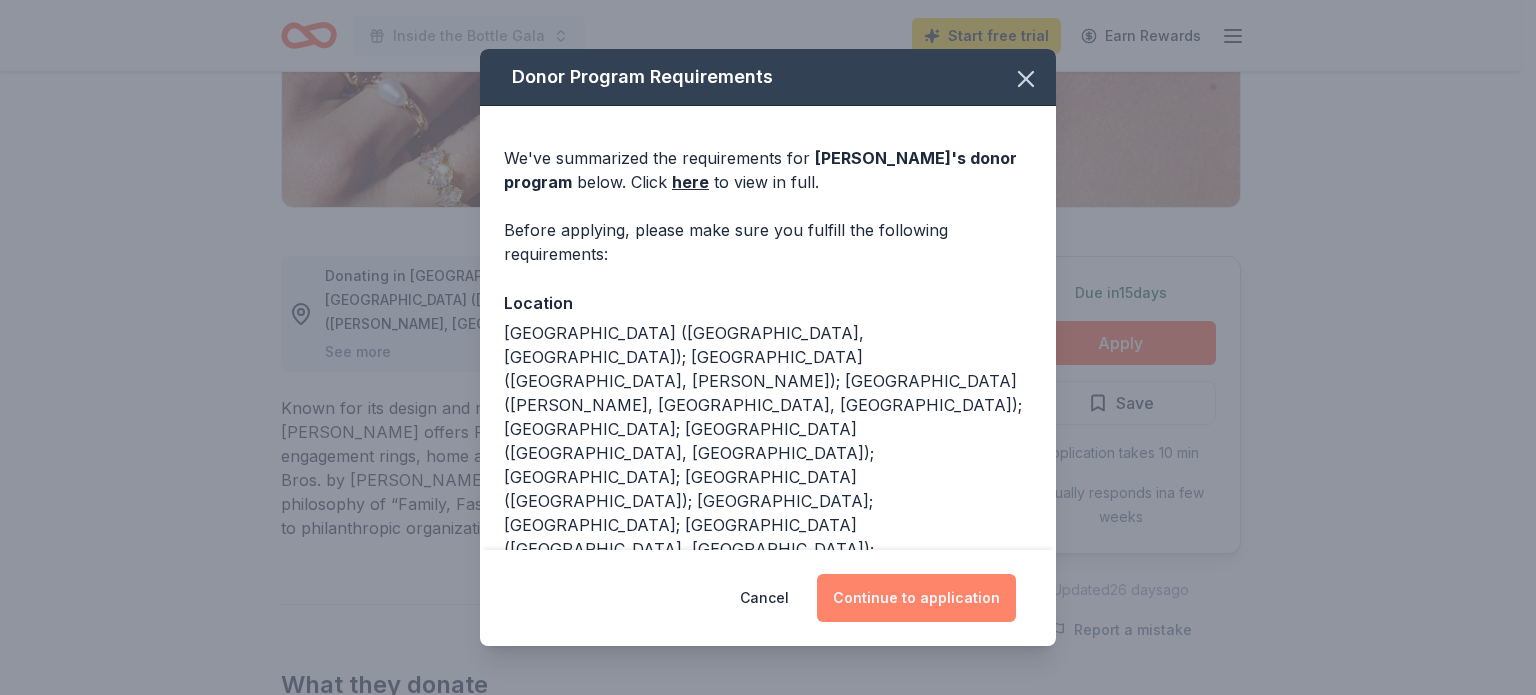 click on "Continue to application" at bounding box center [916, 598] 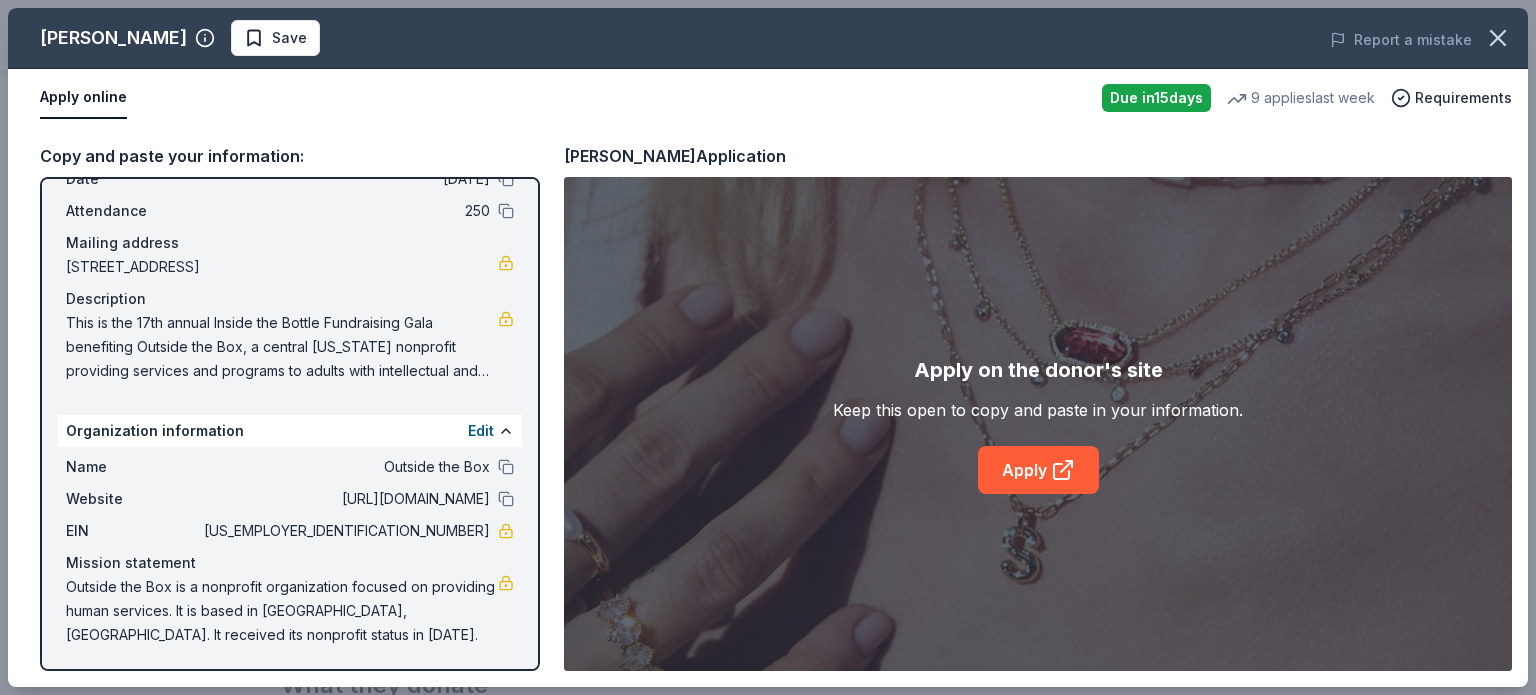 scroll, scrollTop: 100, scrollLeft: 0, axis: vertical 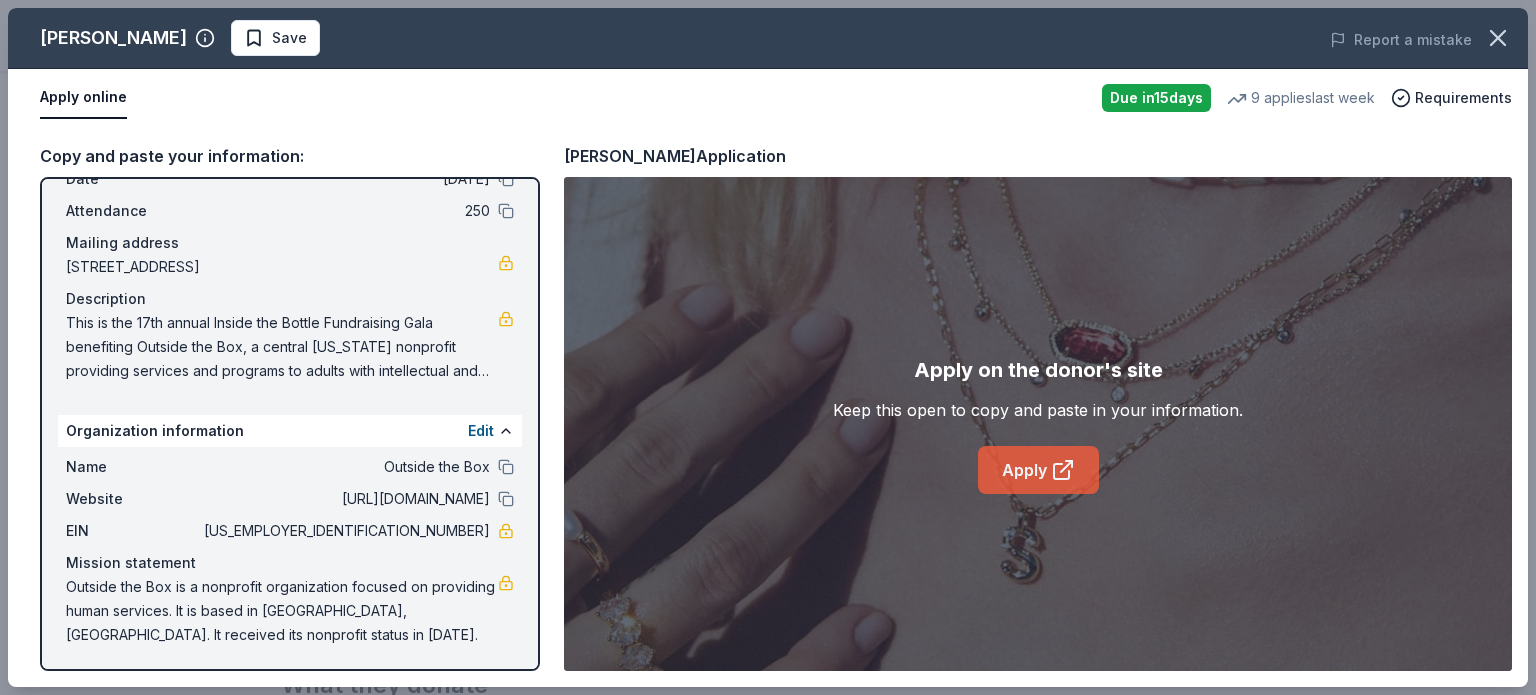 click on "Apply" at bounding box center [1038, 470] 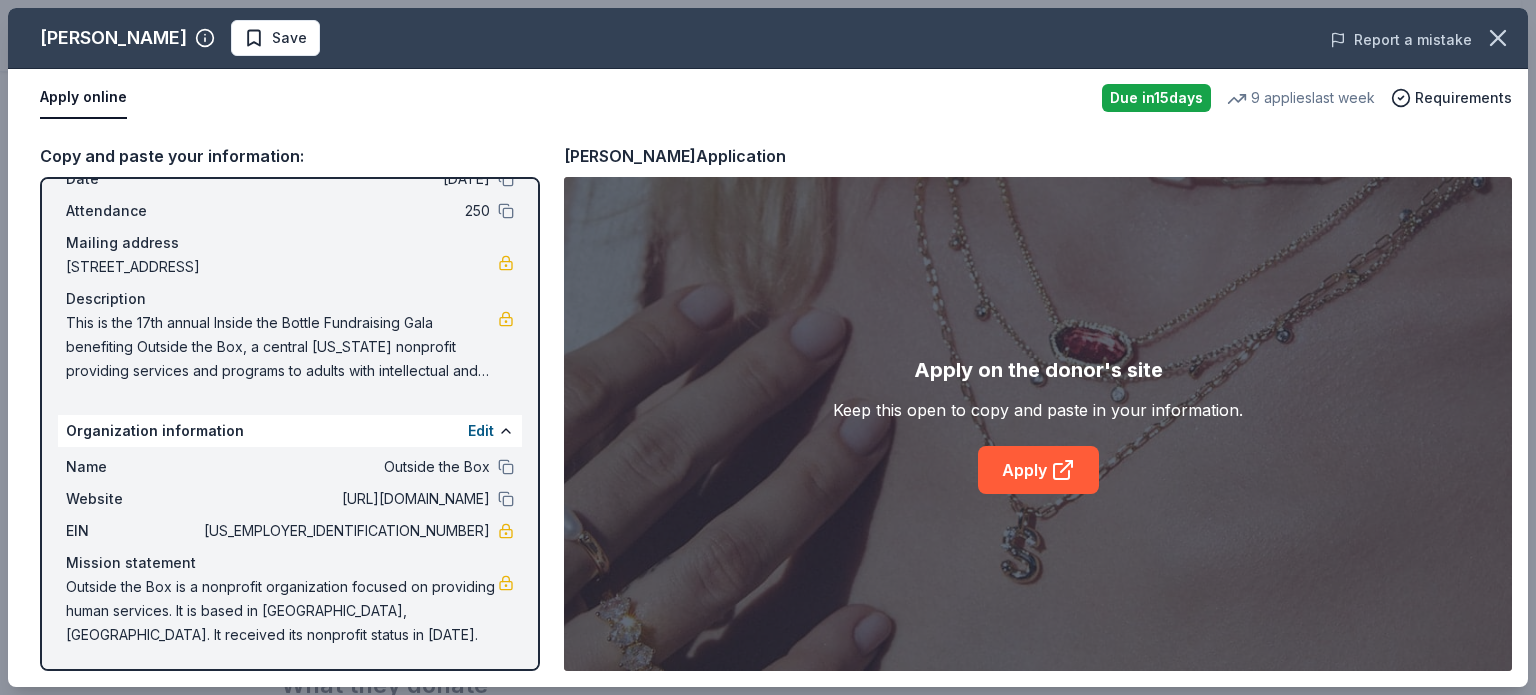 click on "Report a mistake" at bounding box center [1401, 40] 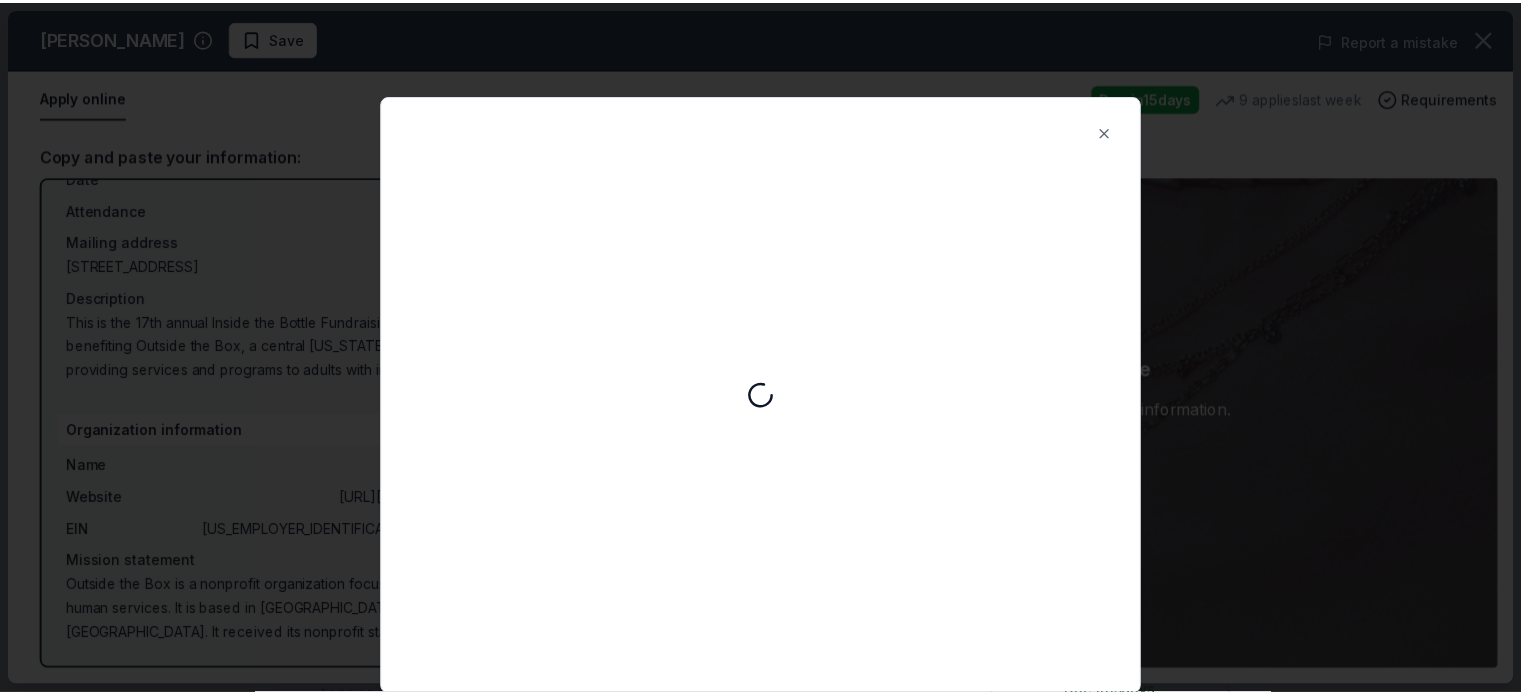 scroll, scrollTop: 0, scrollLeft: 0, axis: both 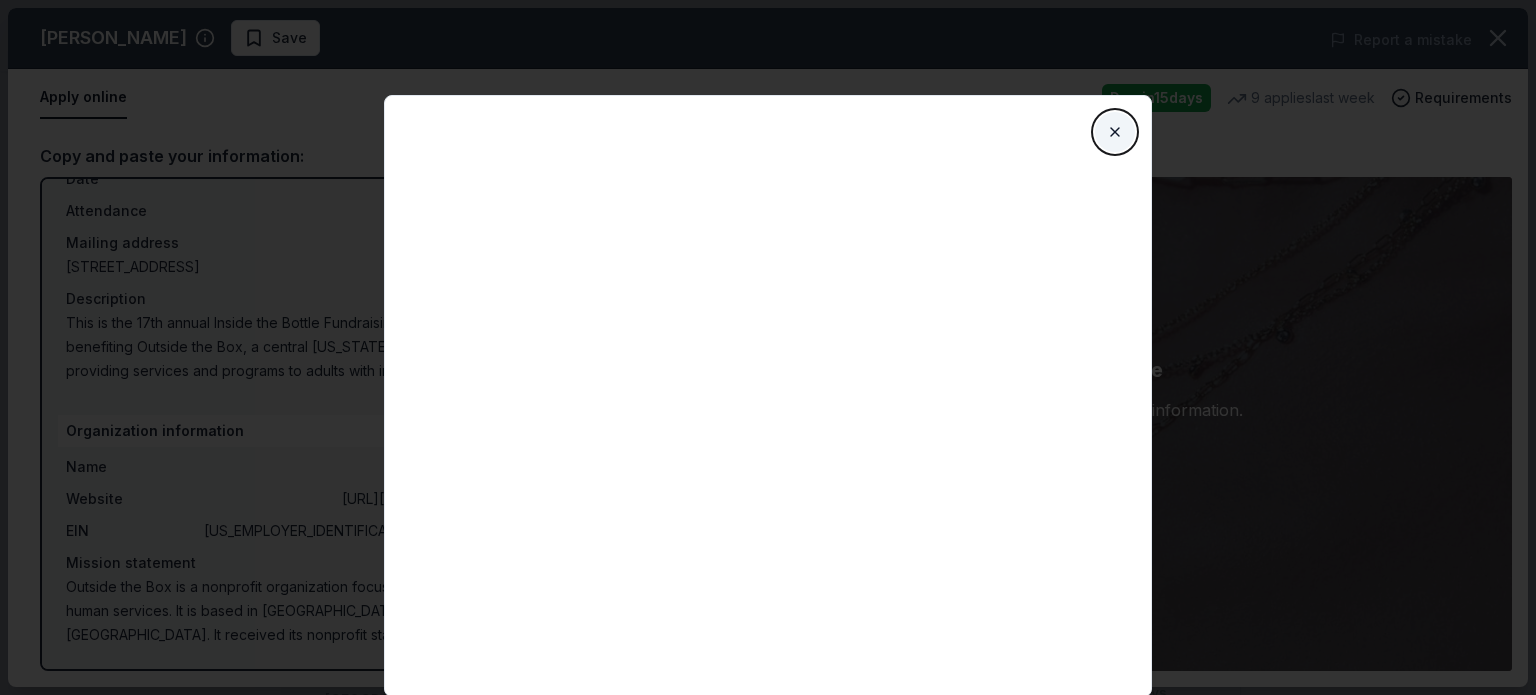 click on "Close" at bounding box center [1115, 132] 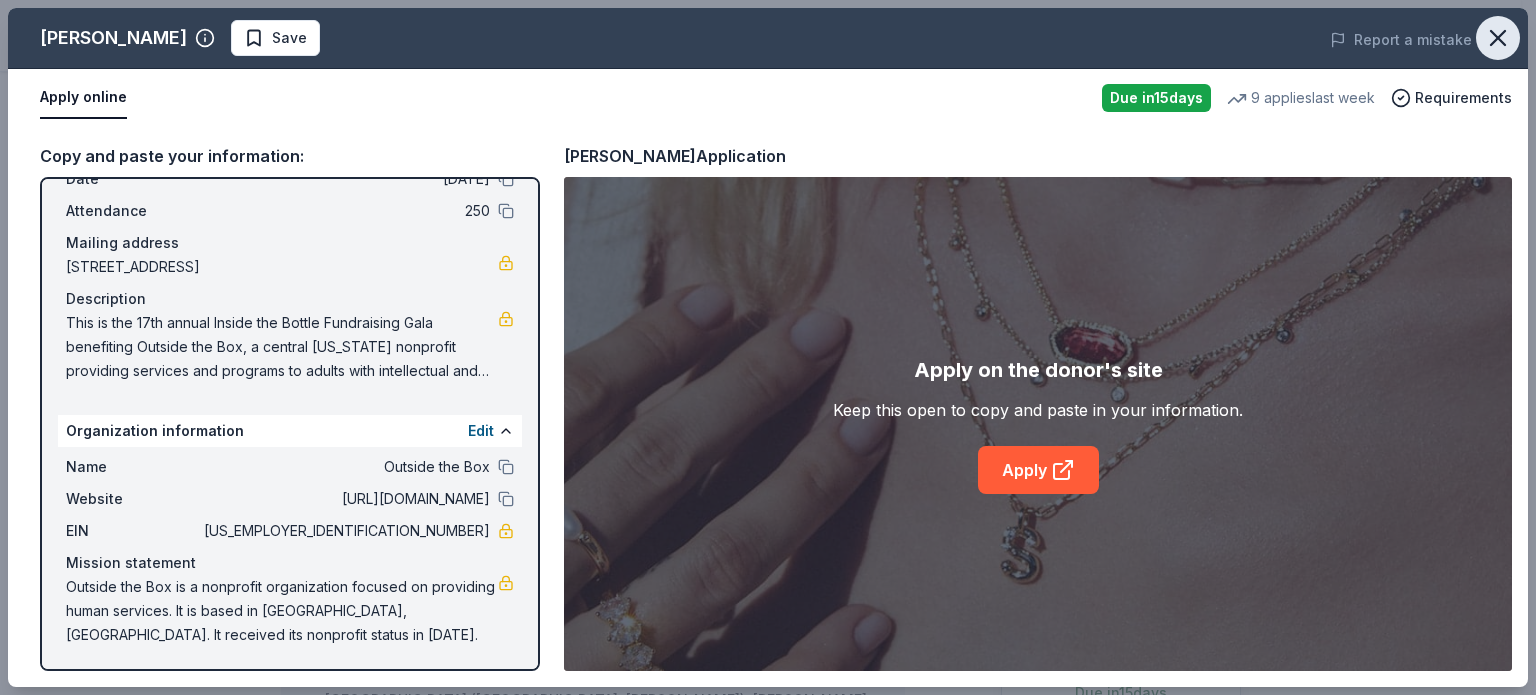 click 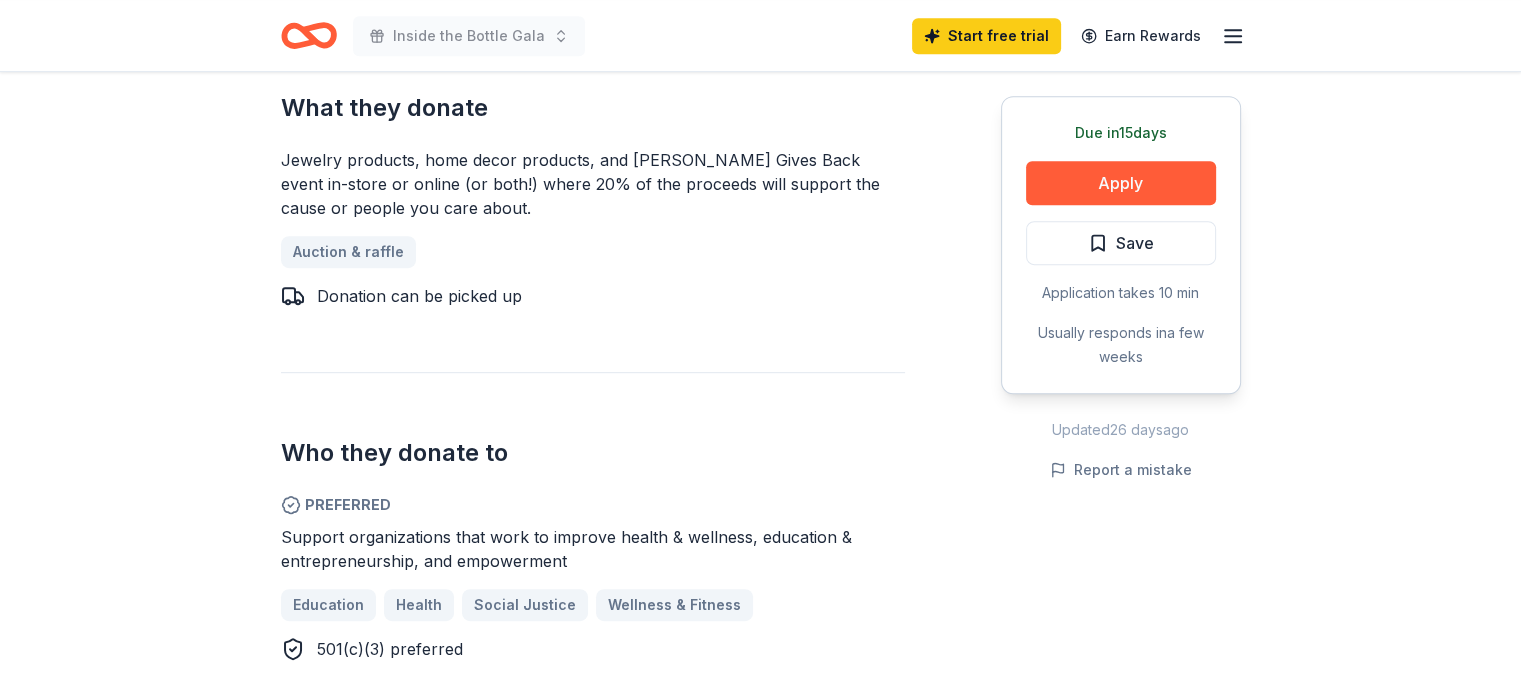 scroll, scrollTop: 1100, scrollLeft: 0, axis: vertical 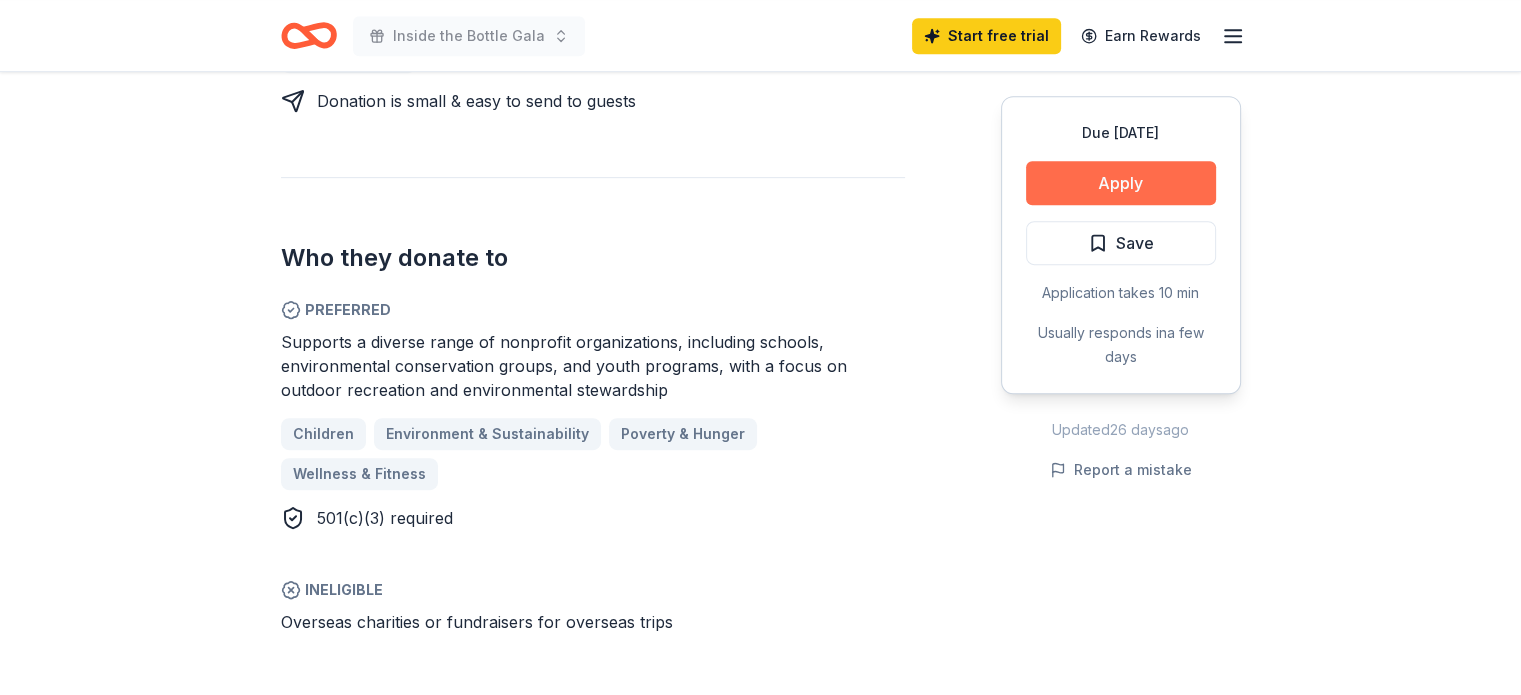click on "Apply" at bounding box center (1121, 183) 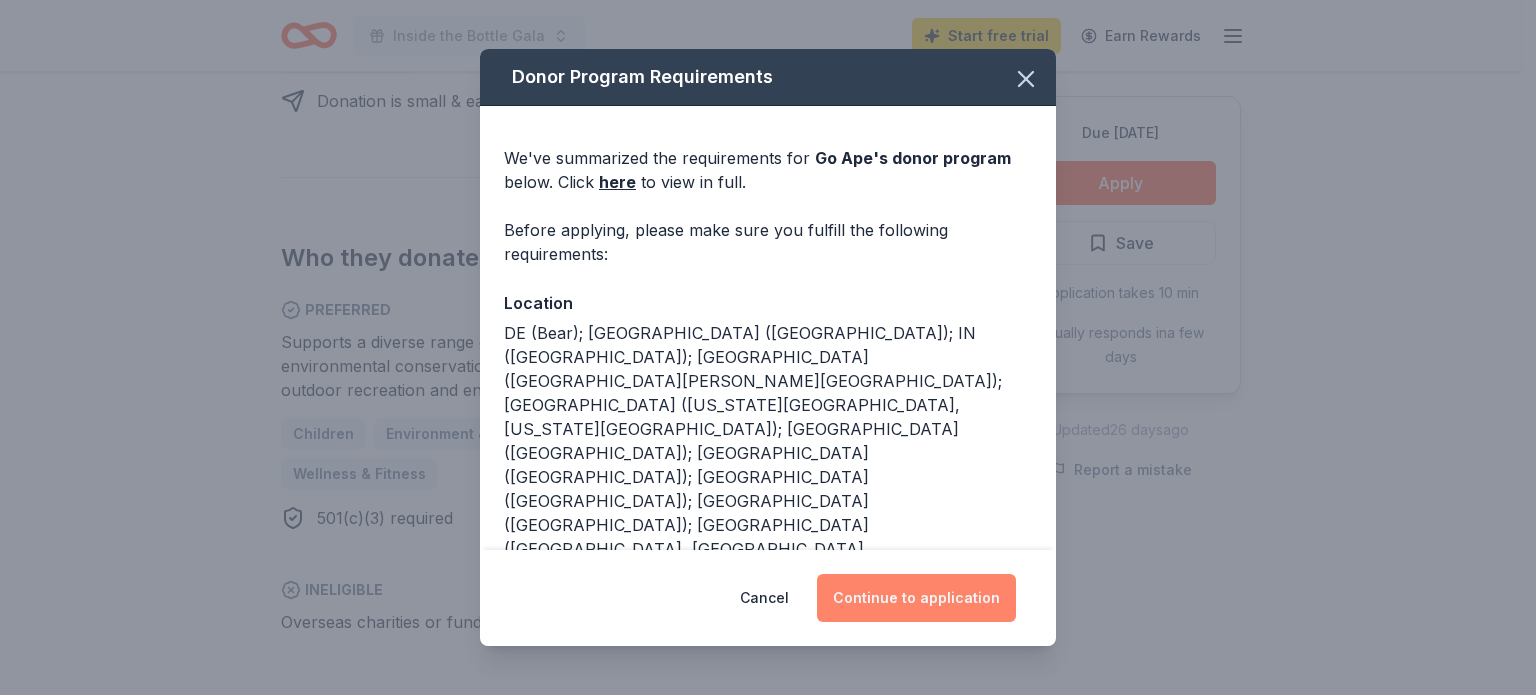 click on "Continue to application" at bounding box center [916, 598] 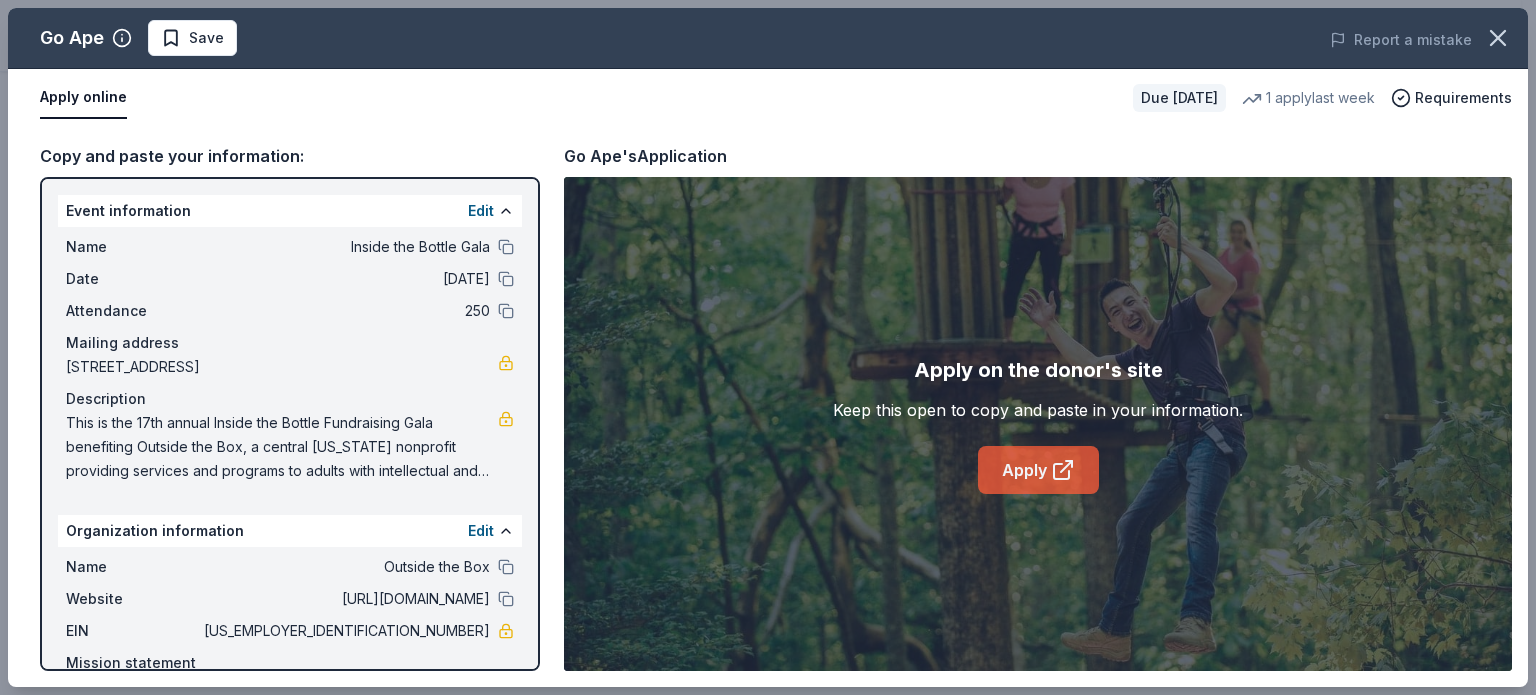 click 